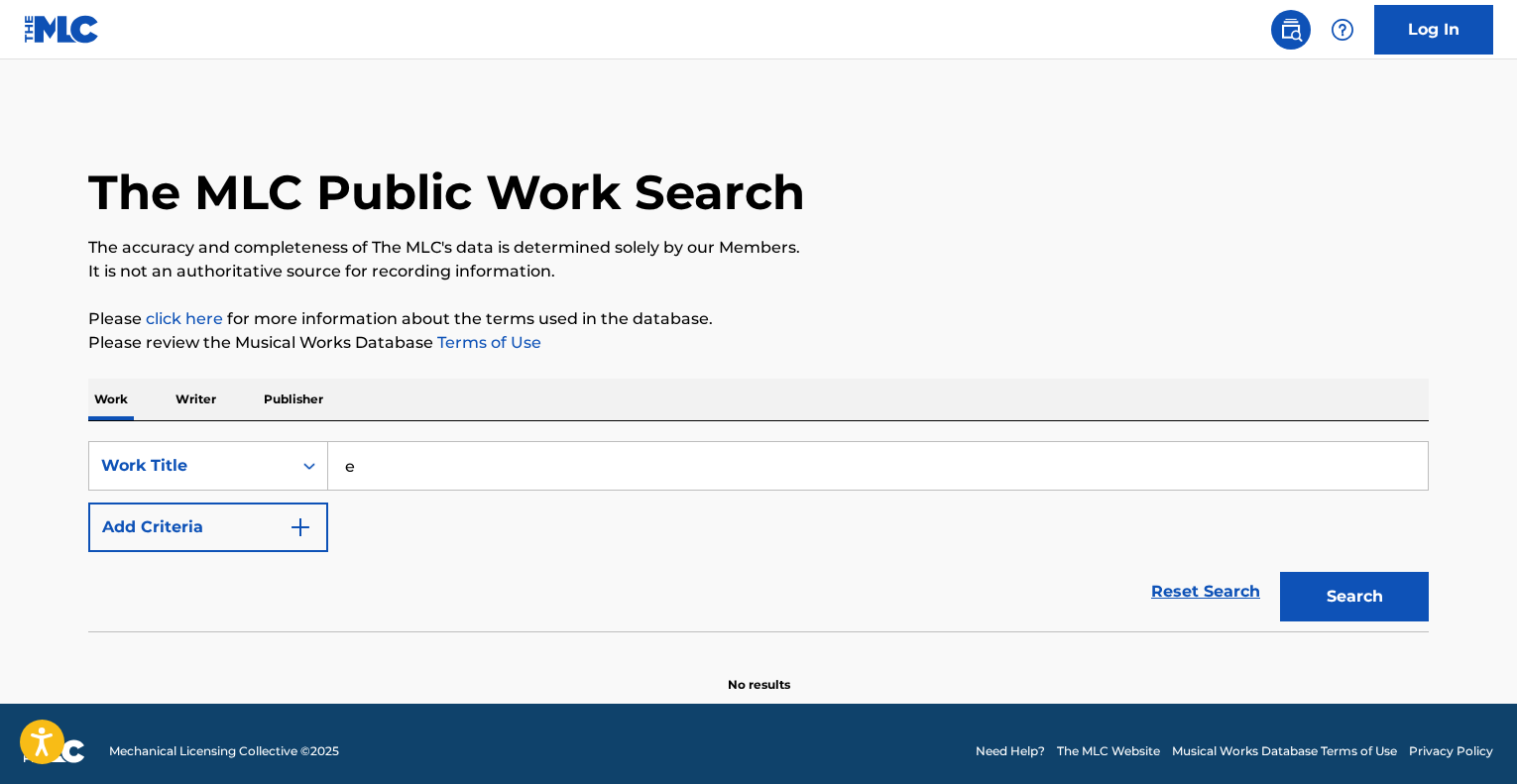scroll, scrollTop: 0, scrollLeft: 0, axis: both 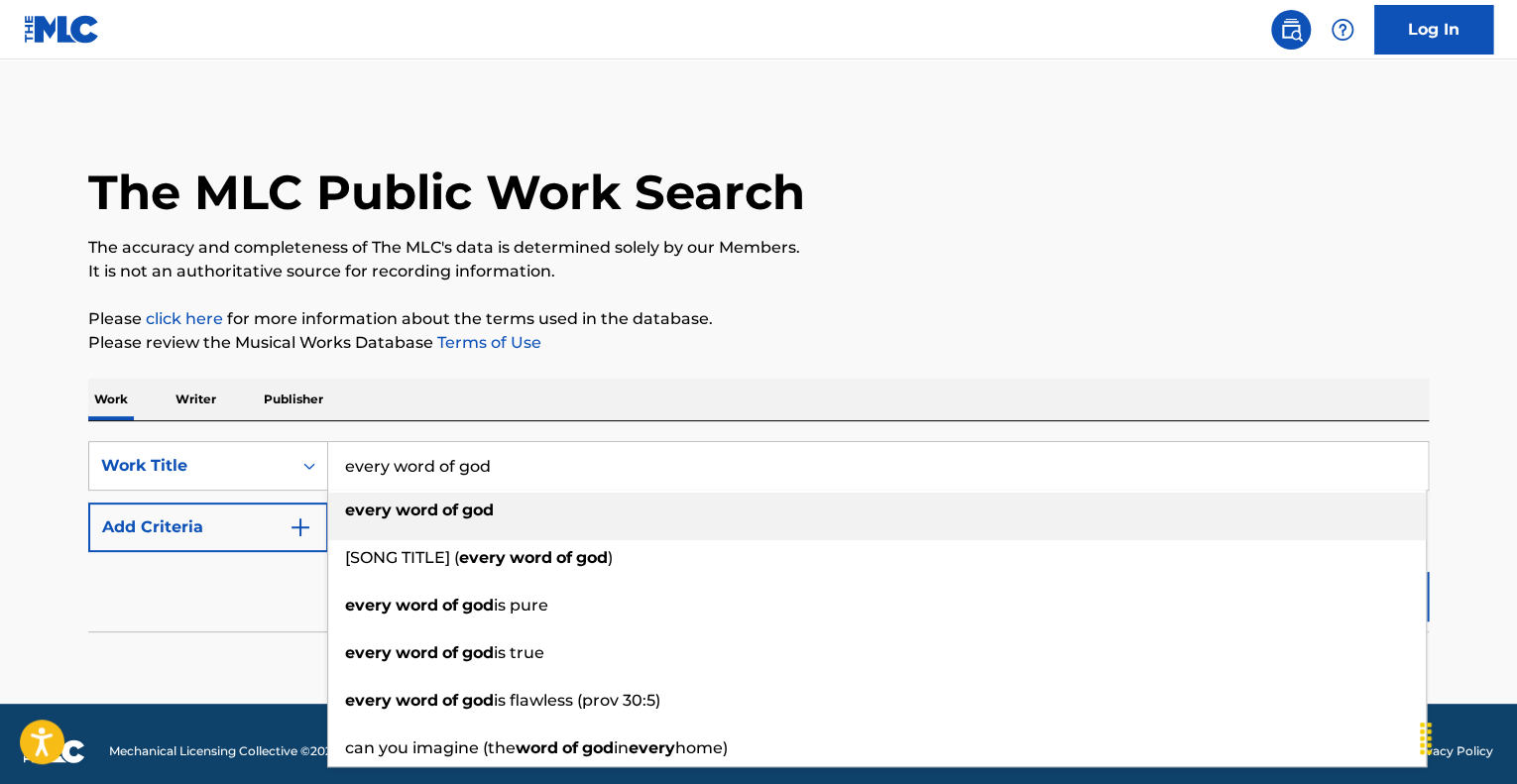type on "every word of god" 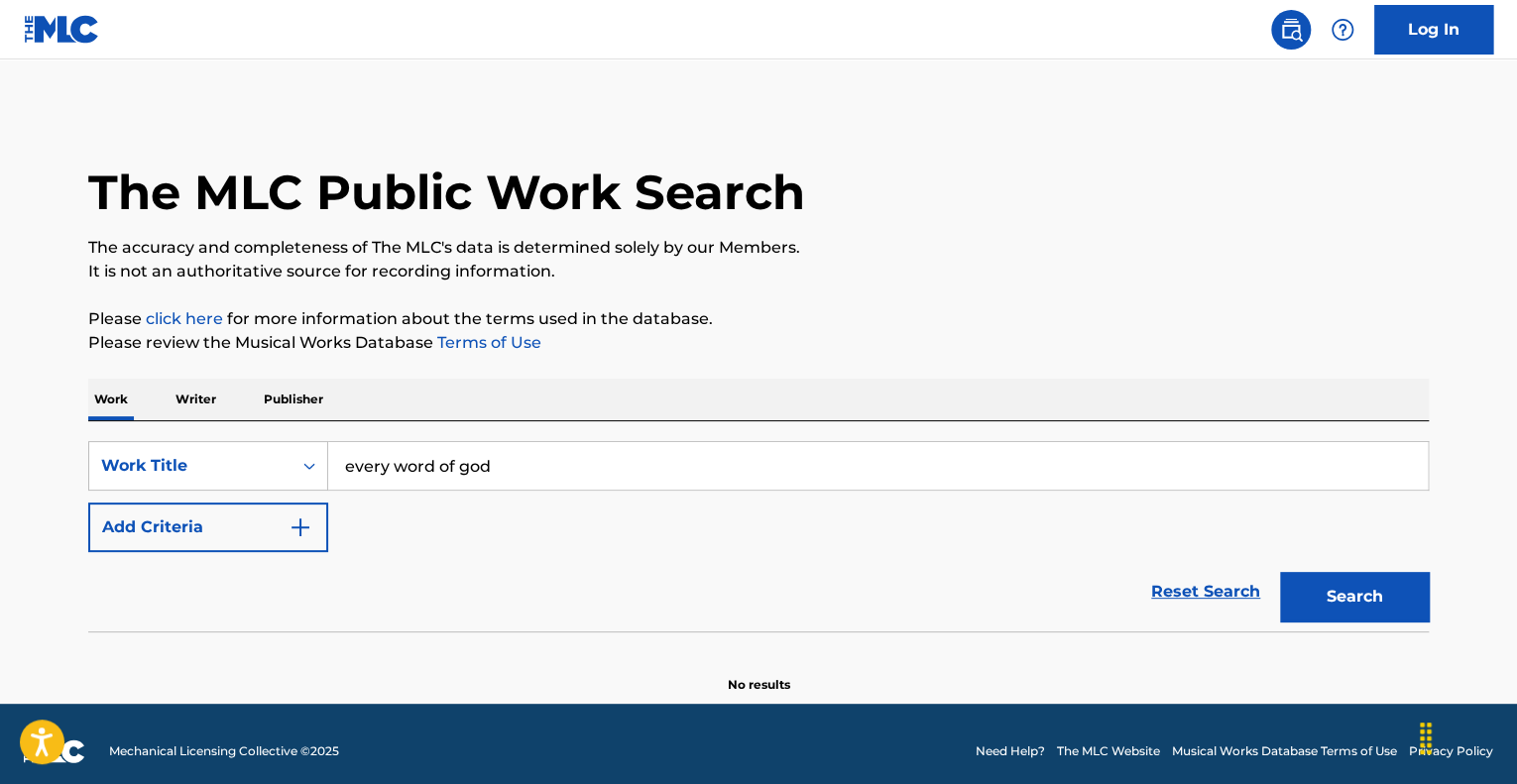 click on "Add Criteria" at bounding box center [208, 527] 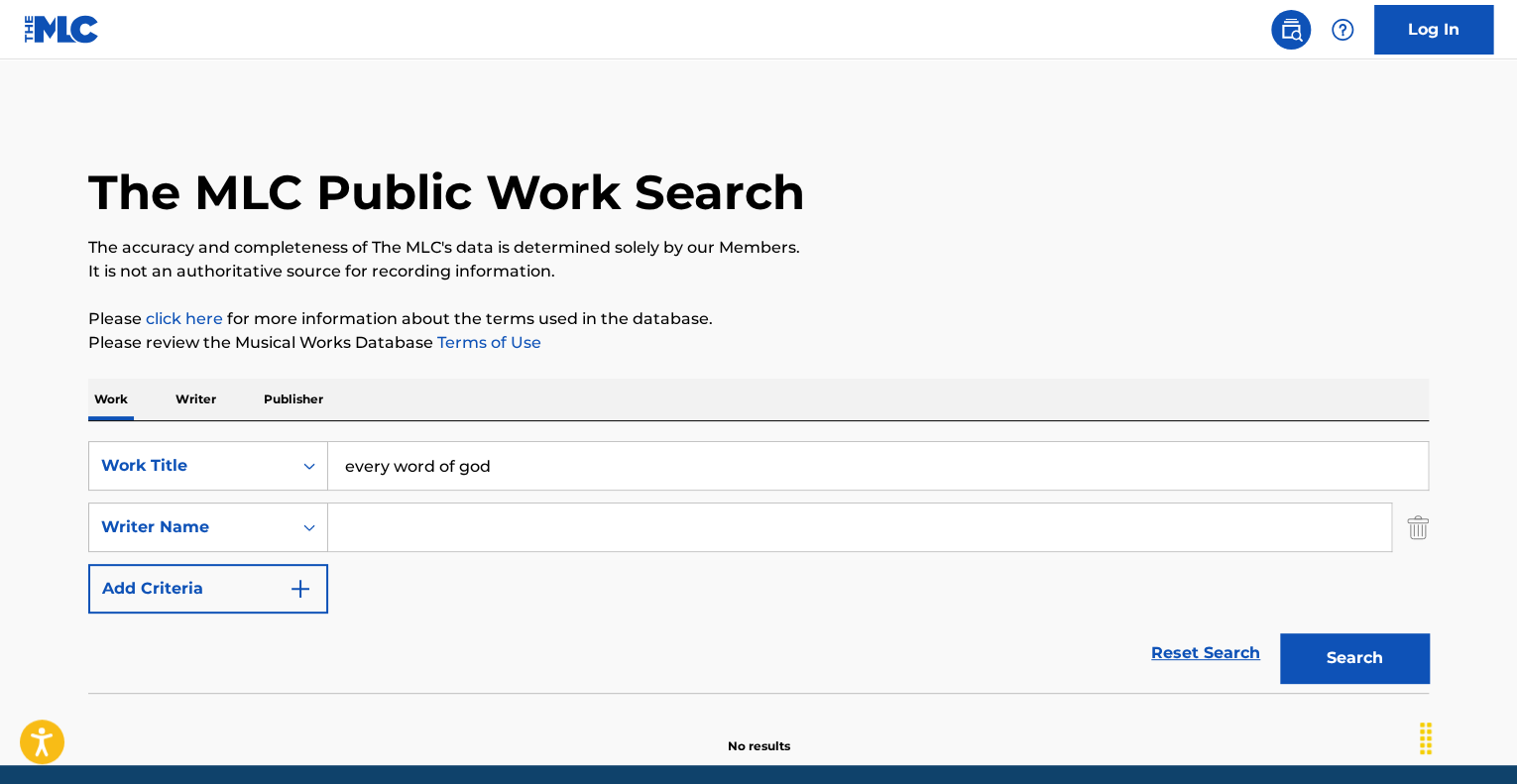 click at bounding box center (860, 527) 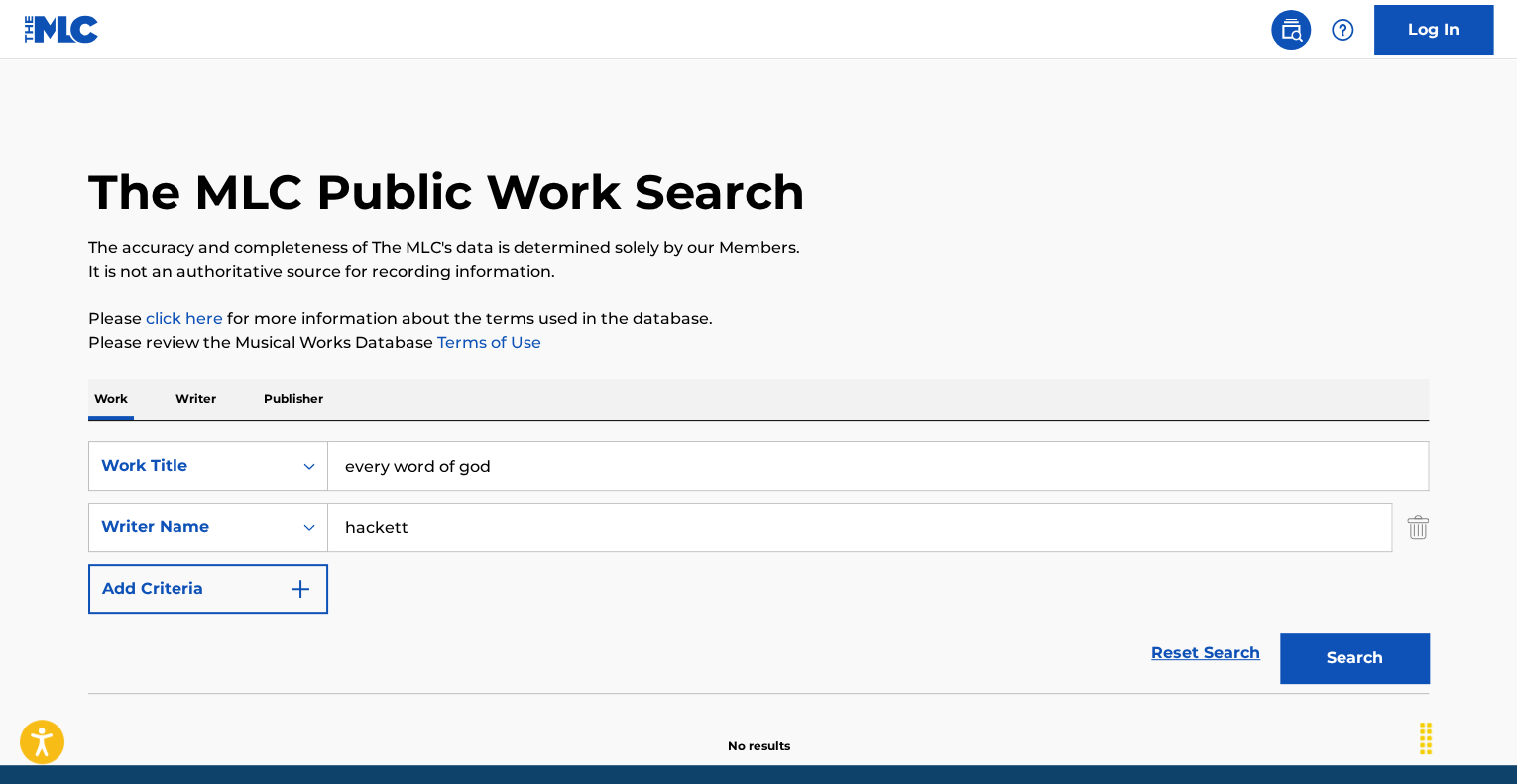 type on "hackett" 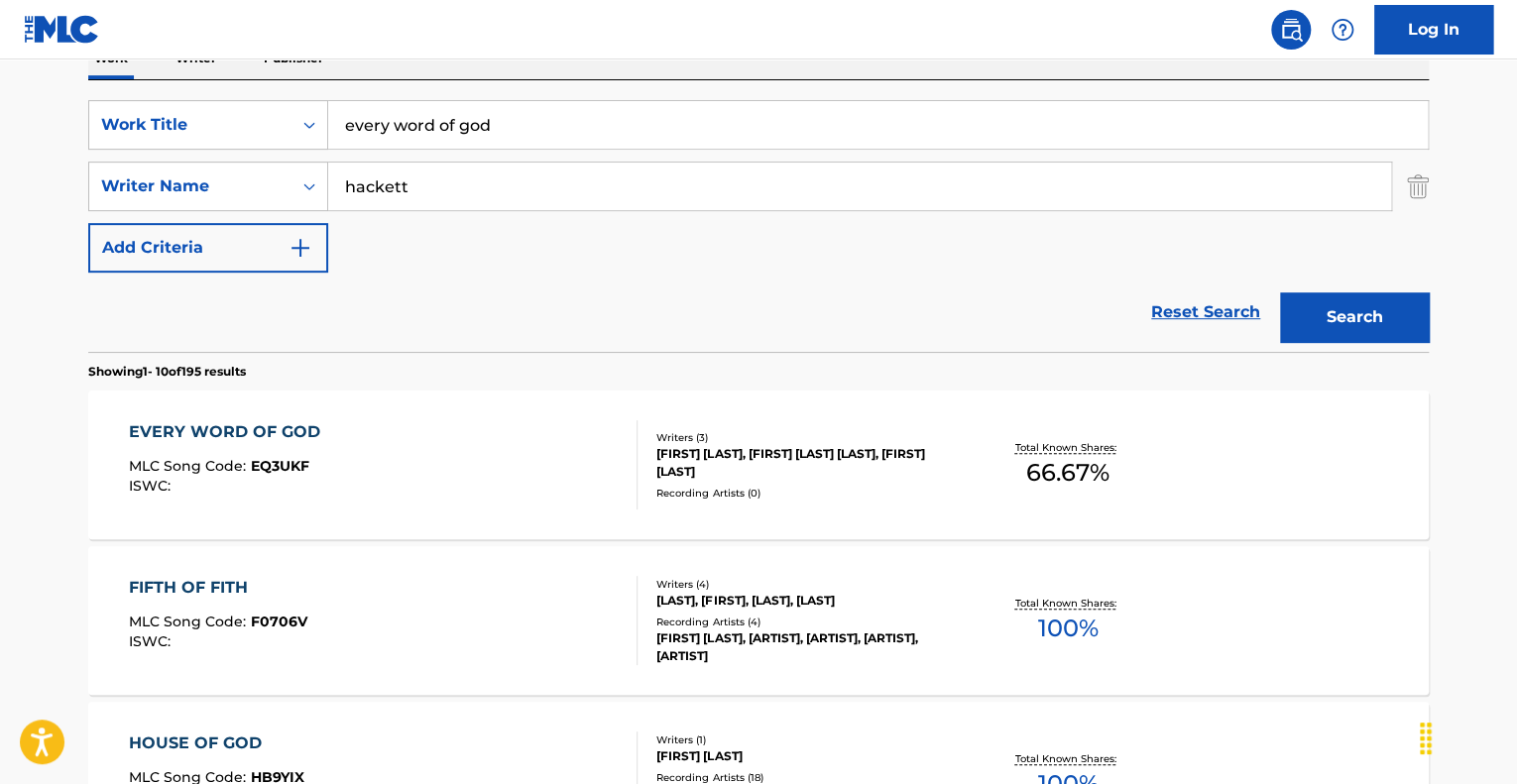 scroll, scrollTop: 396, scrollLeft: 0, axis: vertical 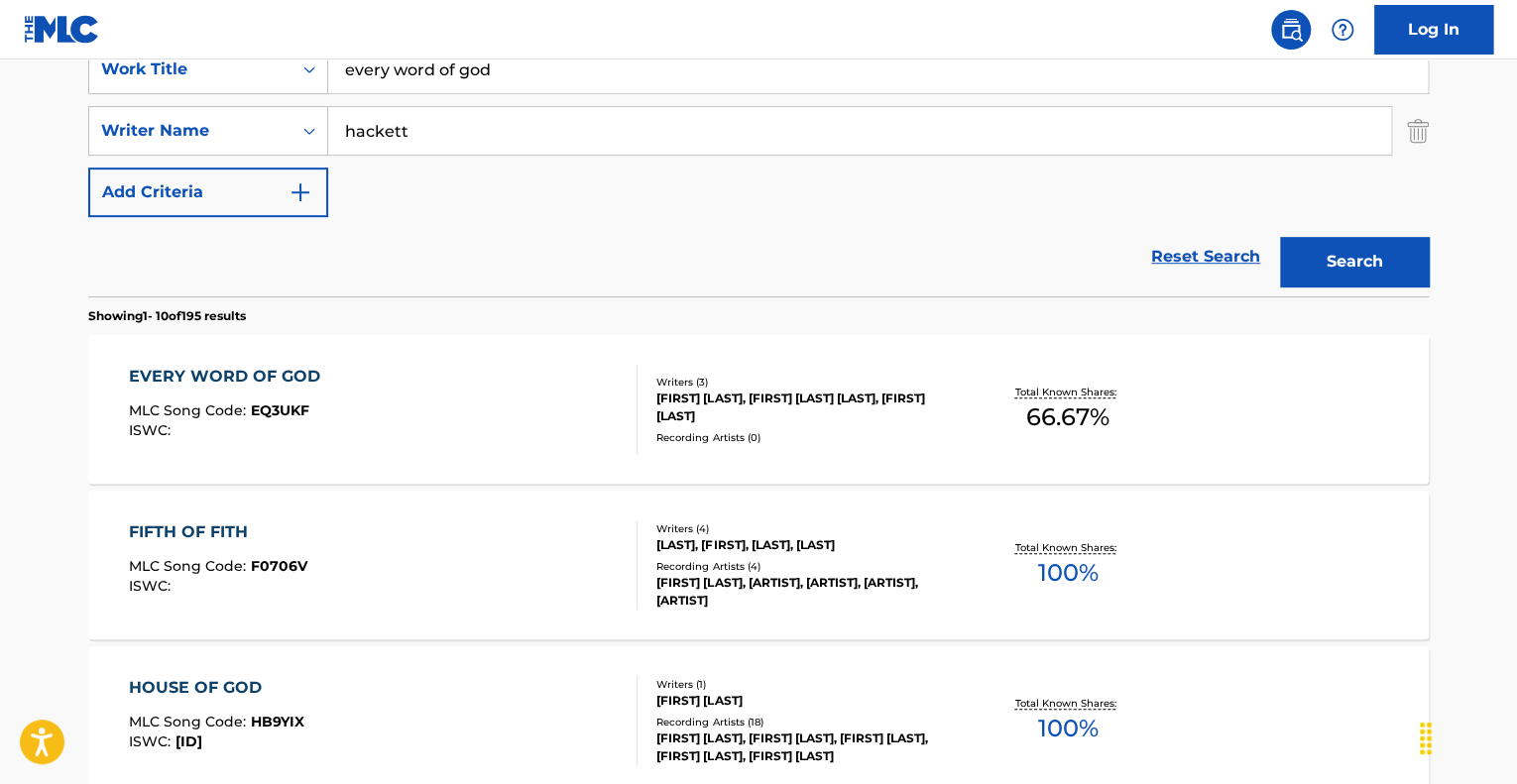 click on "EVERY WORD OF GOD" at bounding box center (229, 377) 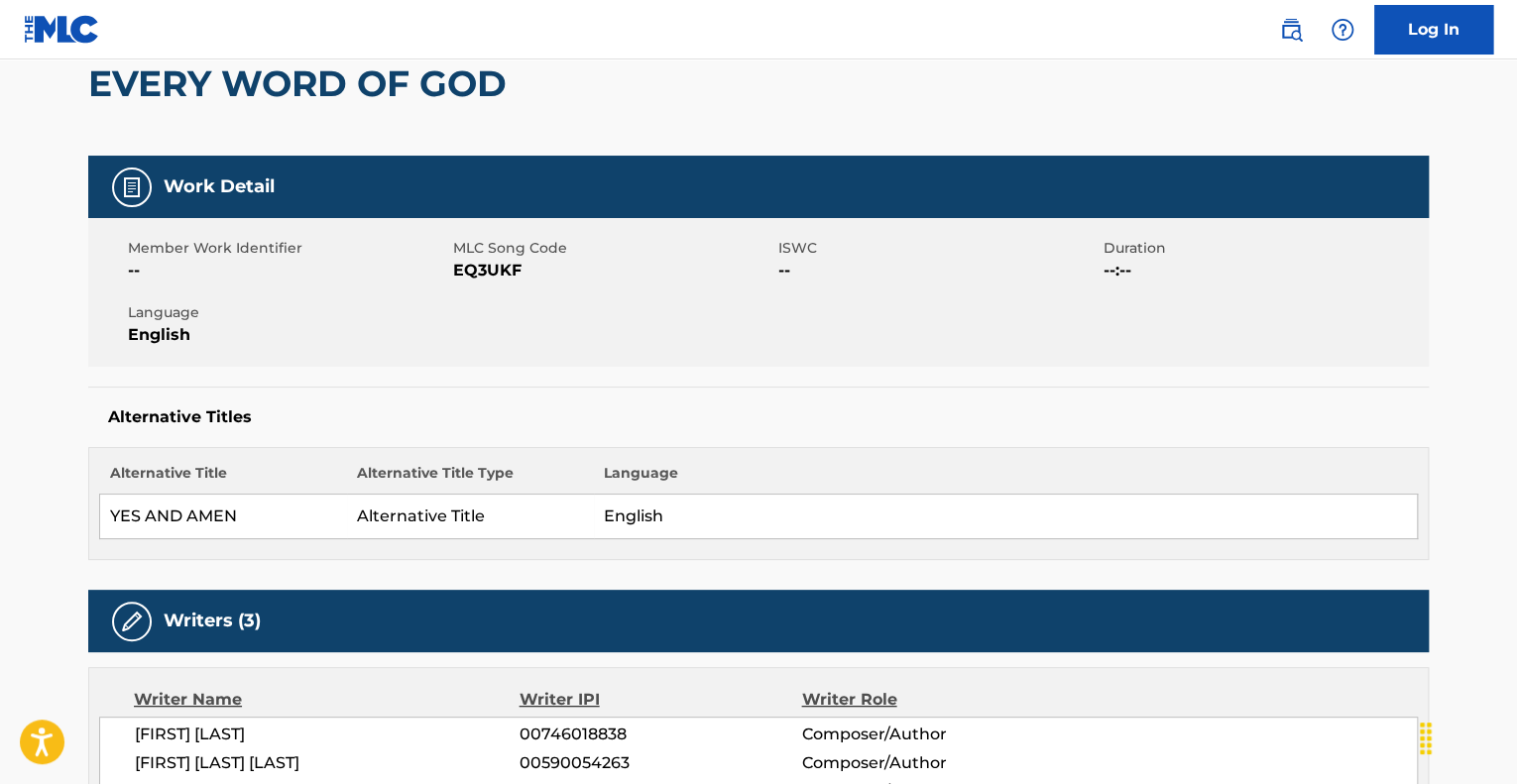 scroll, scrollTop: 198, scrollLeft: 0, axis: vertical 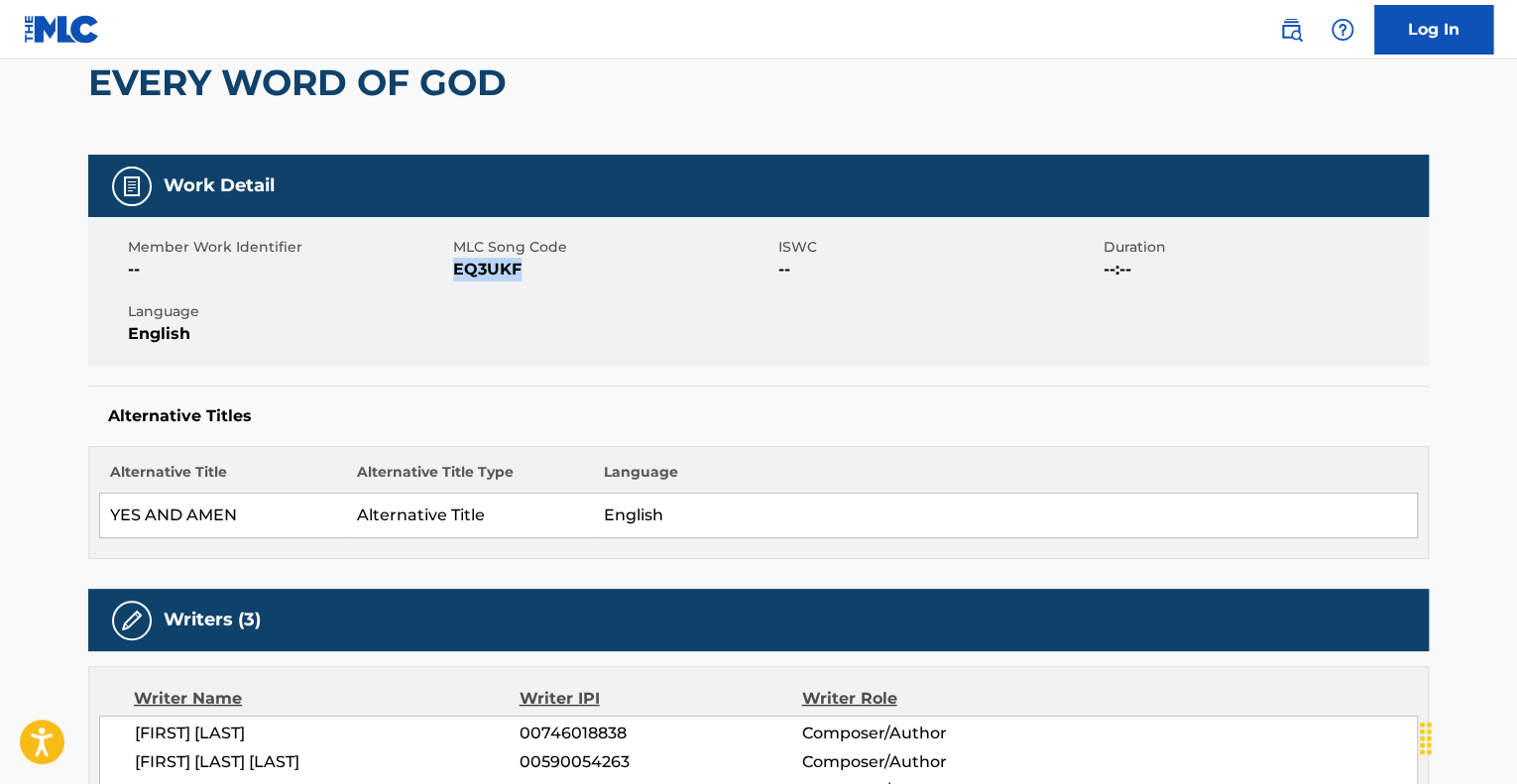 drag, startPoint x: 524, startPoint y: 273, endPoint x: 456, endPoint y: 268, distance: 68.18358 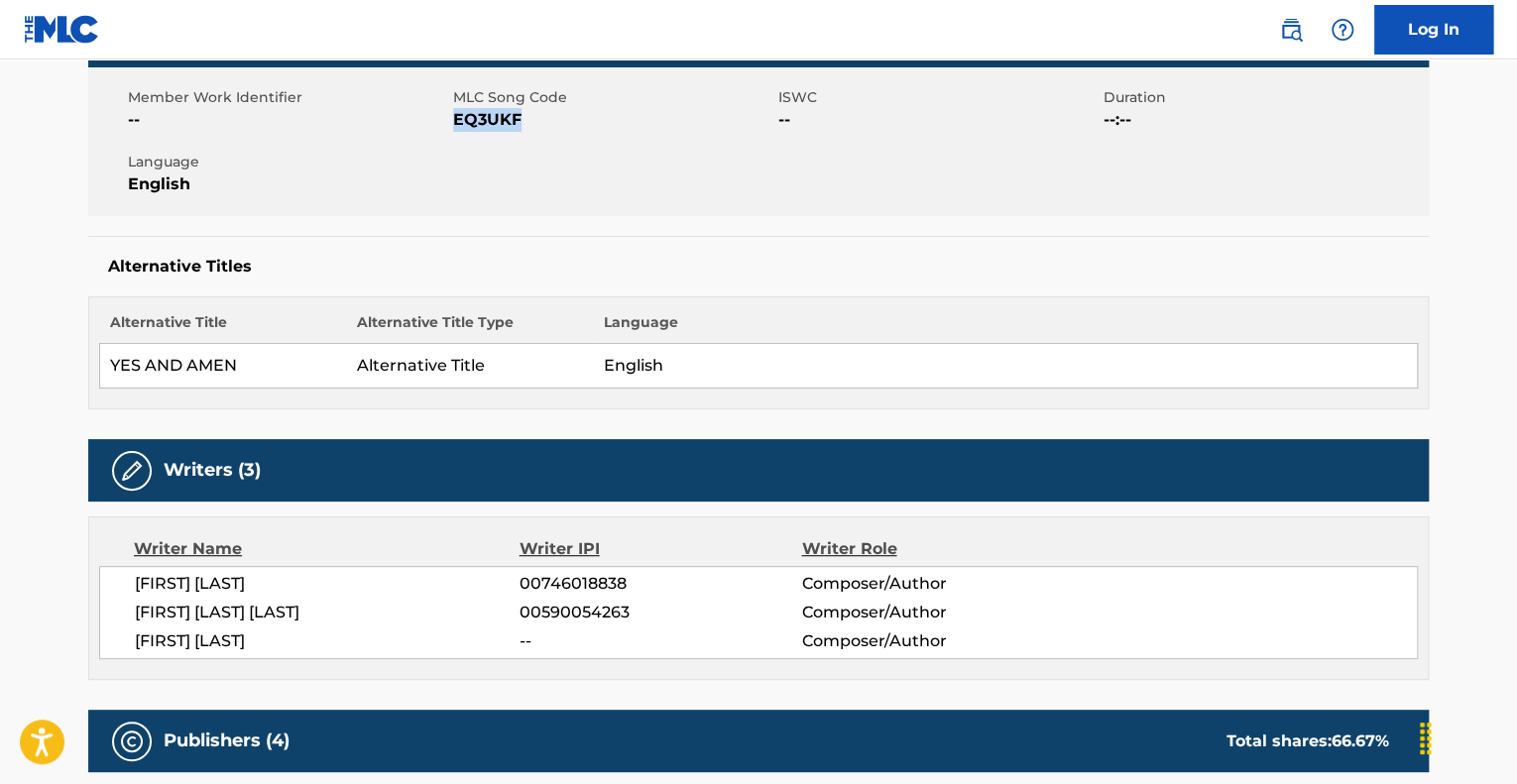 scroll, scrollTop: 0, scrollLeft: 0, axis: both 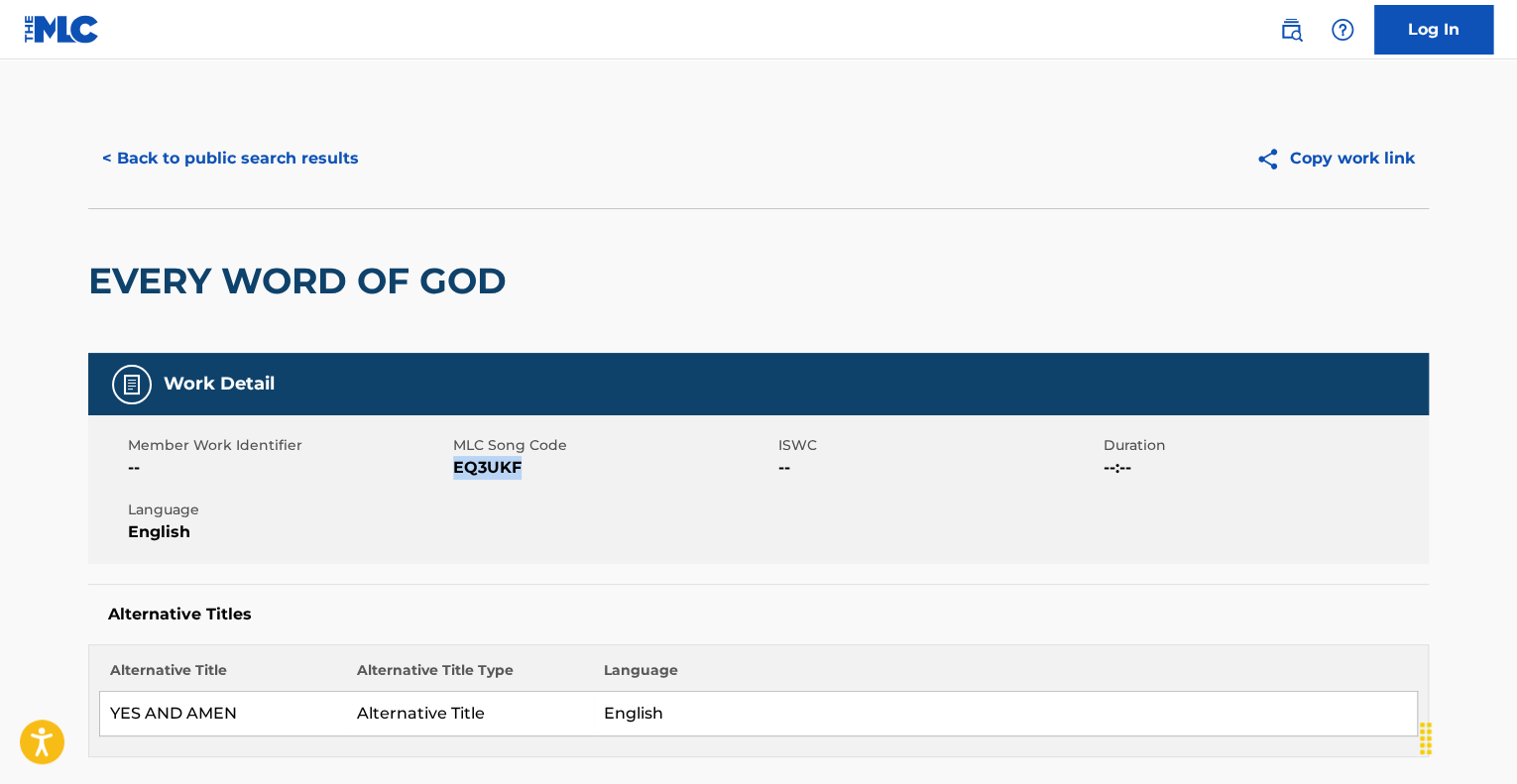 click on "< Back to public search results" at bounding box center [230, 159] 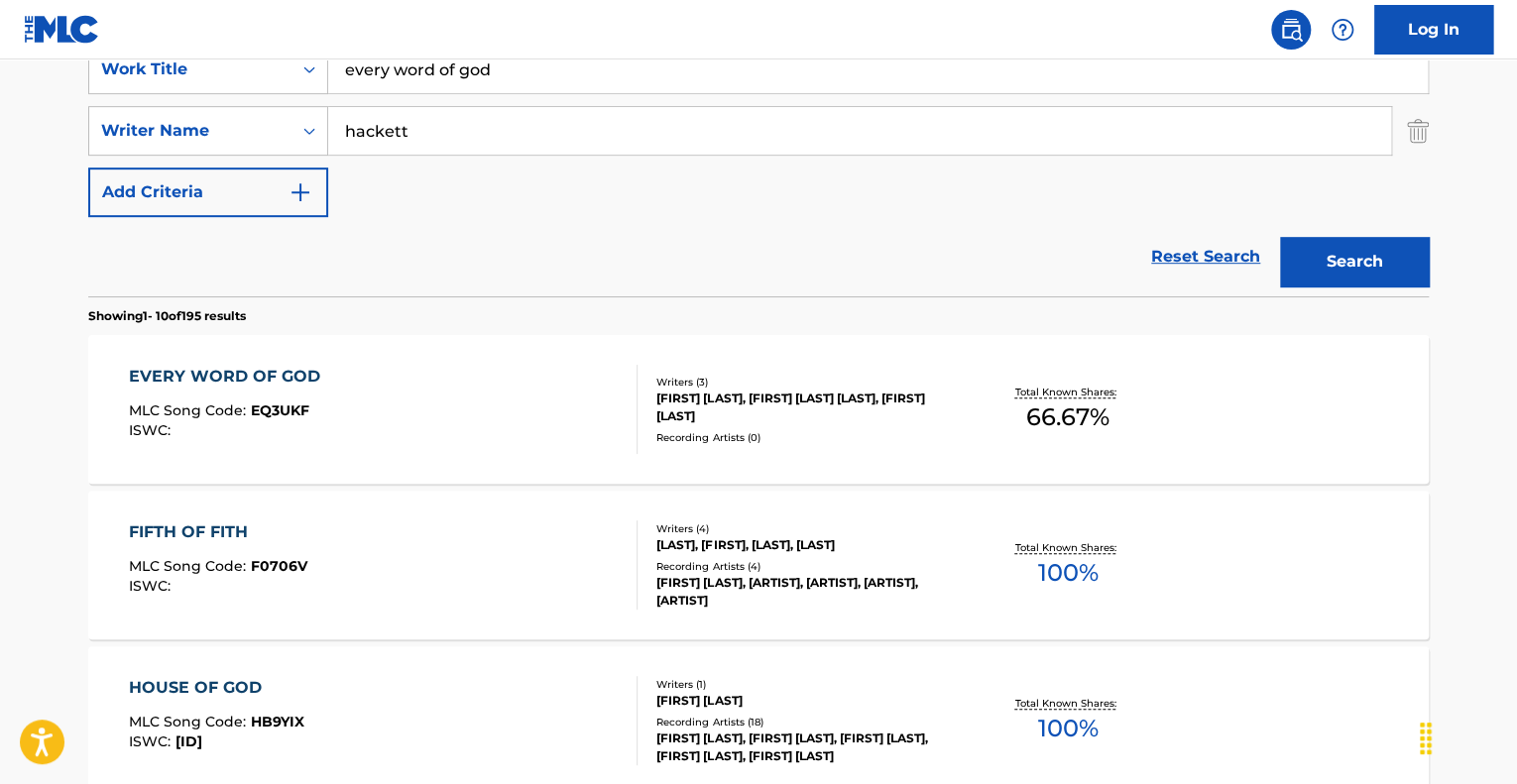 scroll, scrollTop: 0, scrollLeft: 0, axis: both 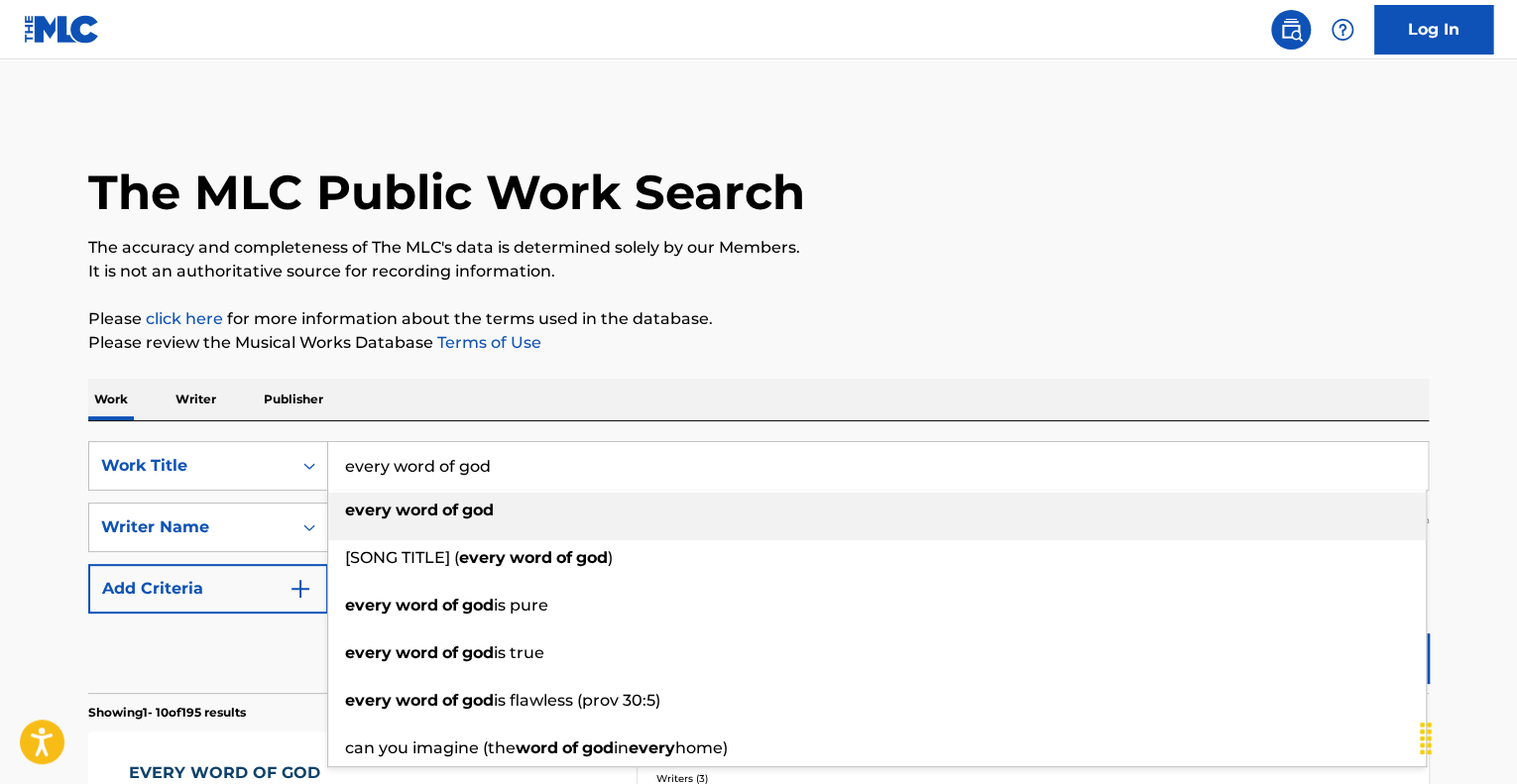 drag, startPoint x: 527, startPoint y: 483, endPoint x: 332, endPoint y: 455, distance: 197 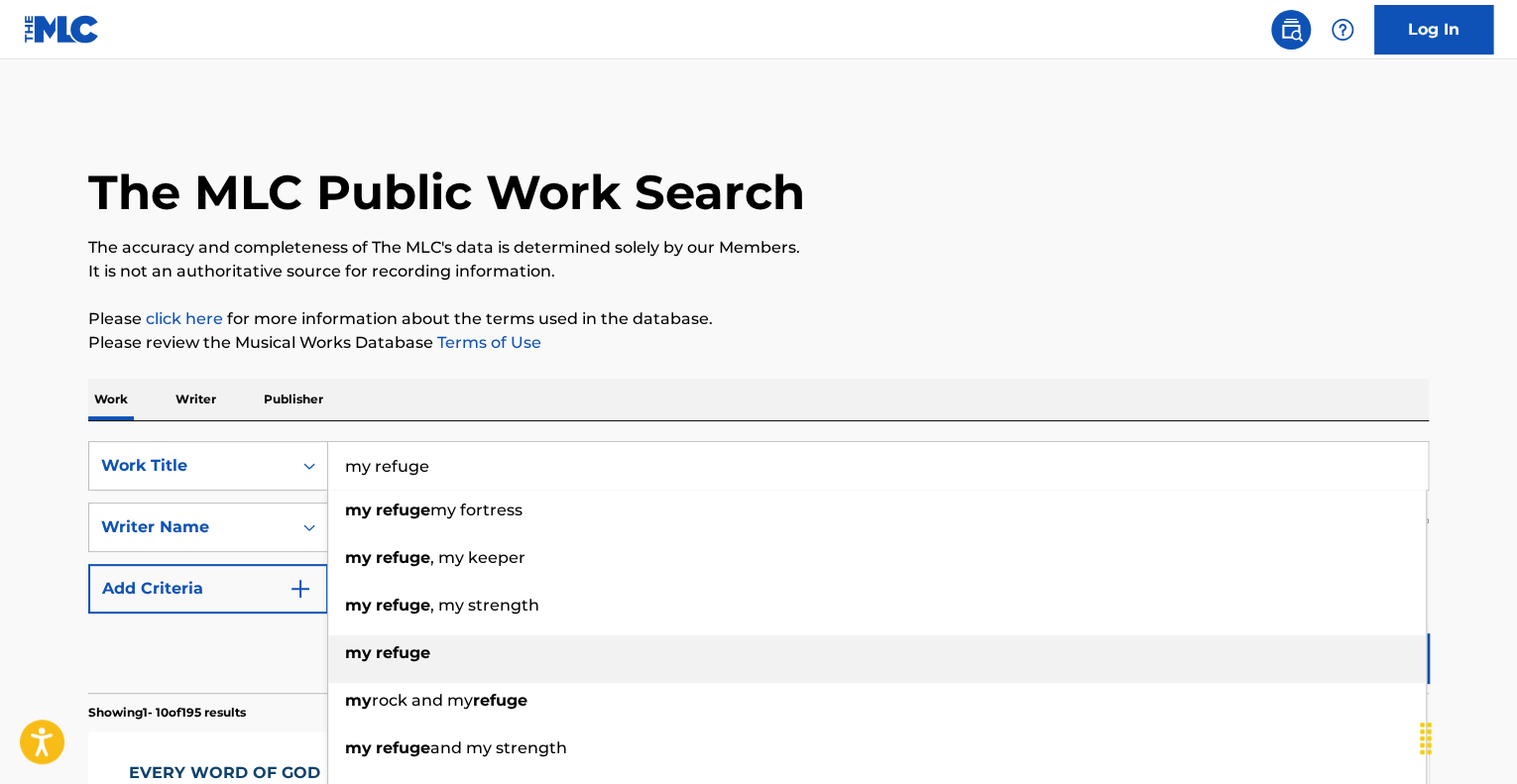 type on "my refuge" 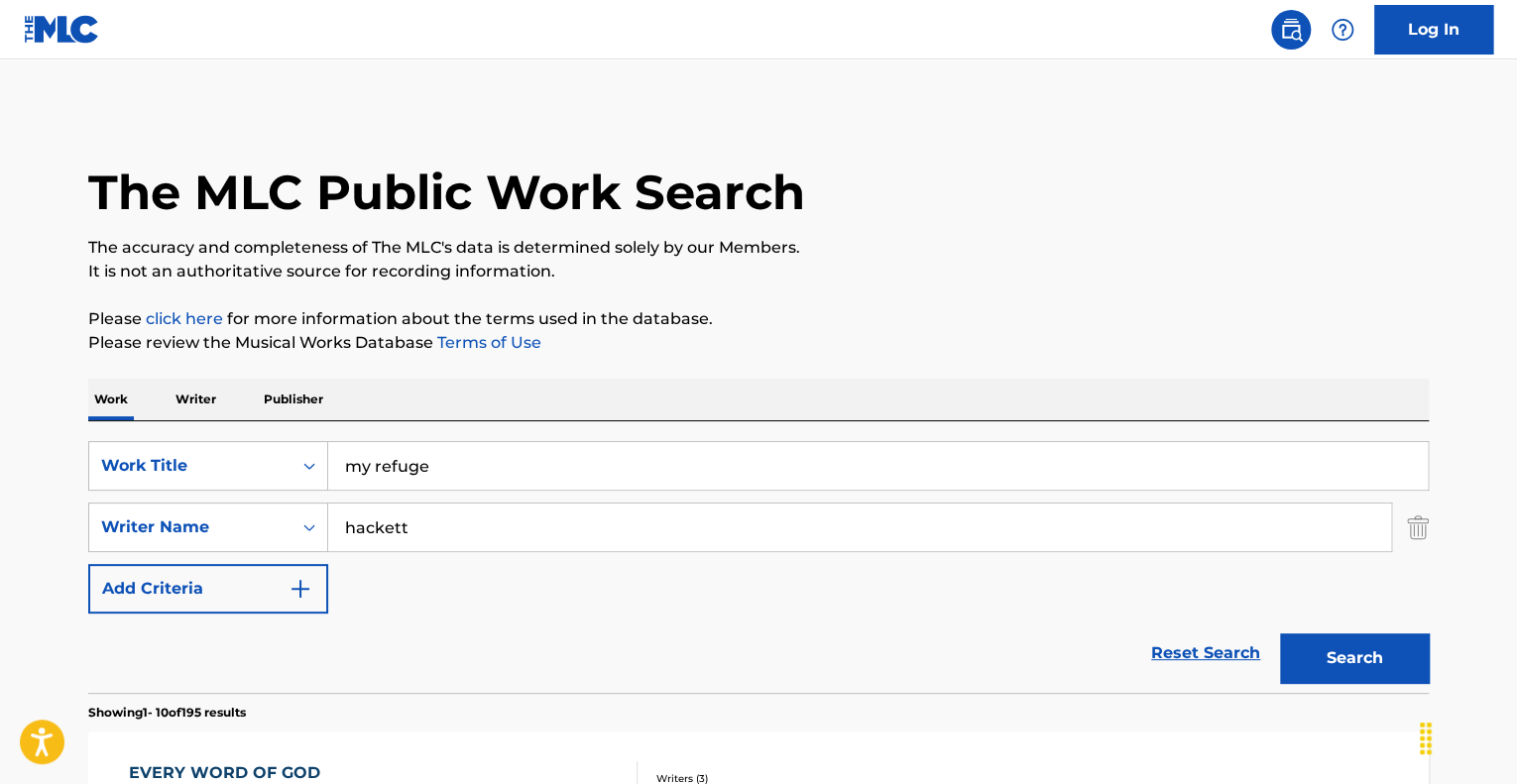 drag, startPoint x: 446, startPoint y: 534, endPoint x: 331, endPoint y: 528, distance: 115.15642 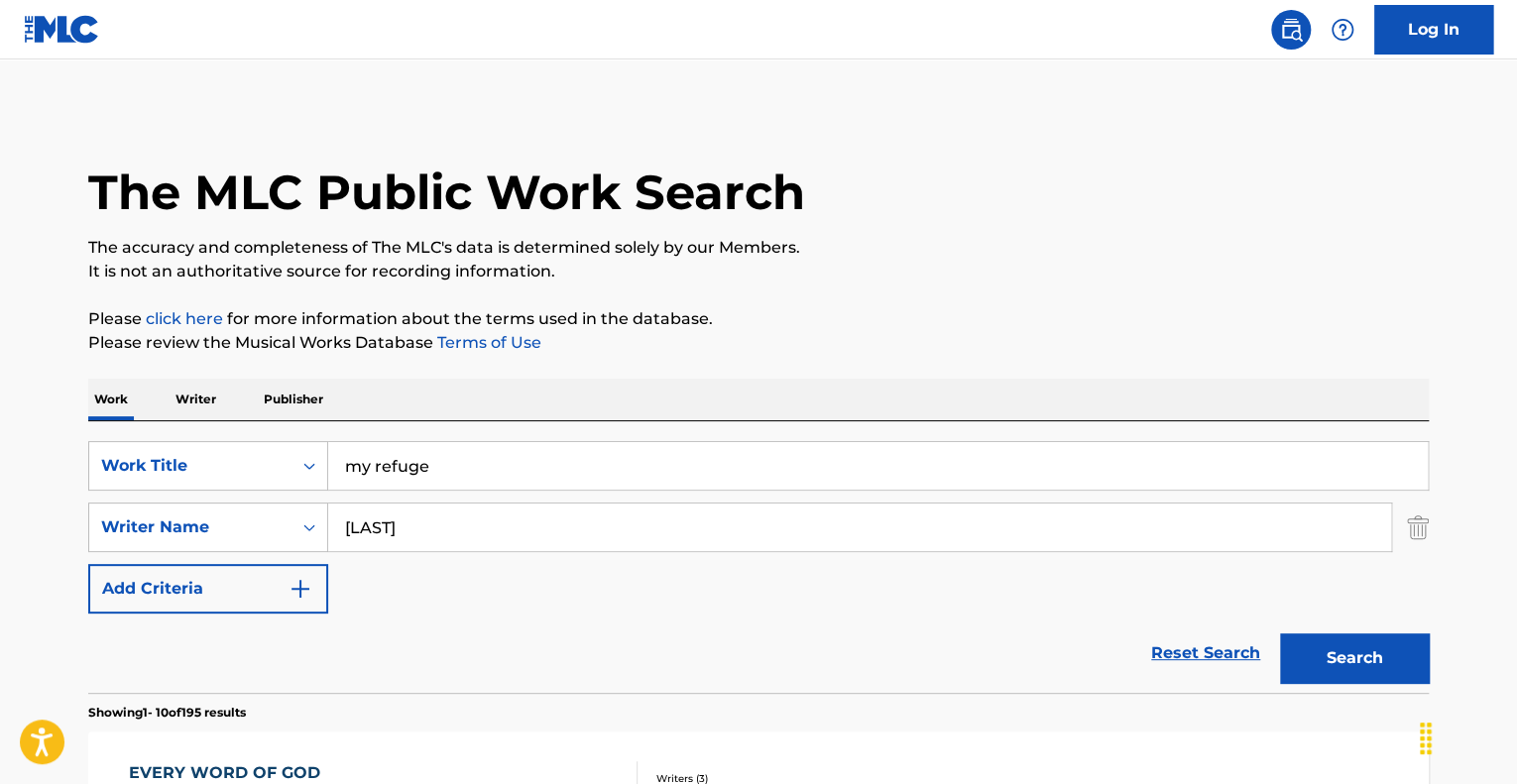 type on "[LAST]" 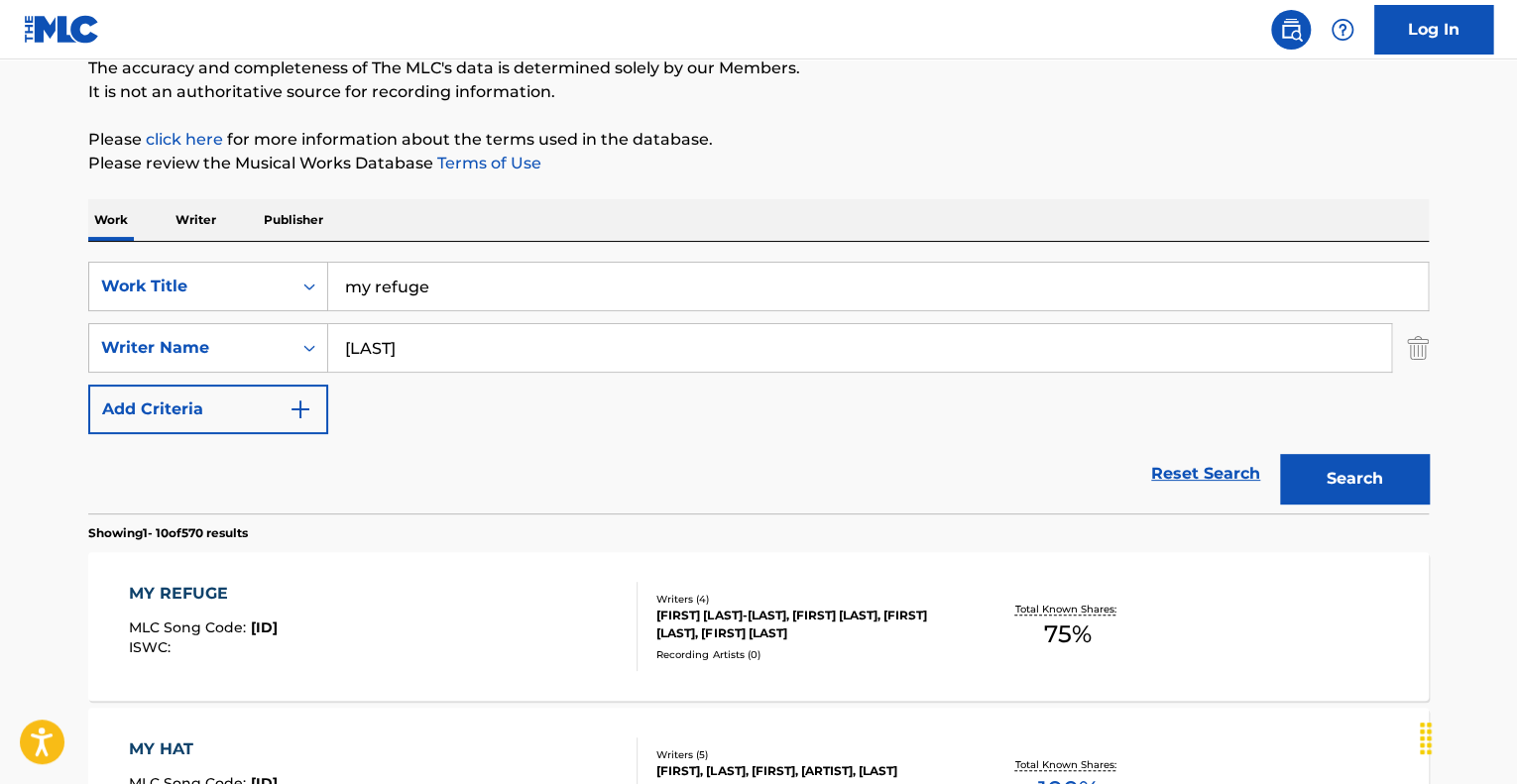 scroll, scrollTop: 297, scrollLeft: 0, axis: vertical 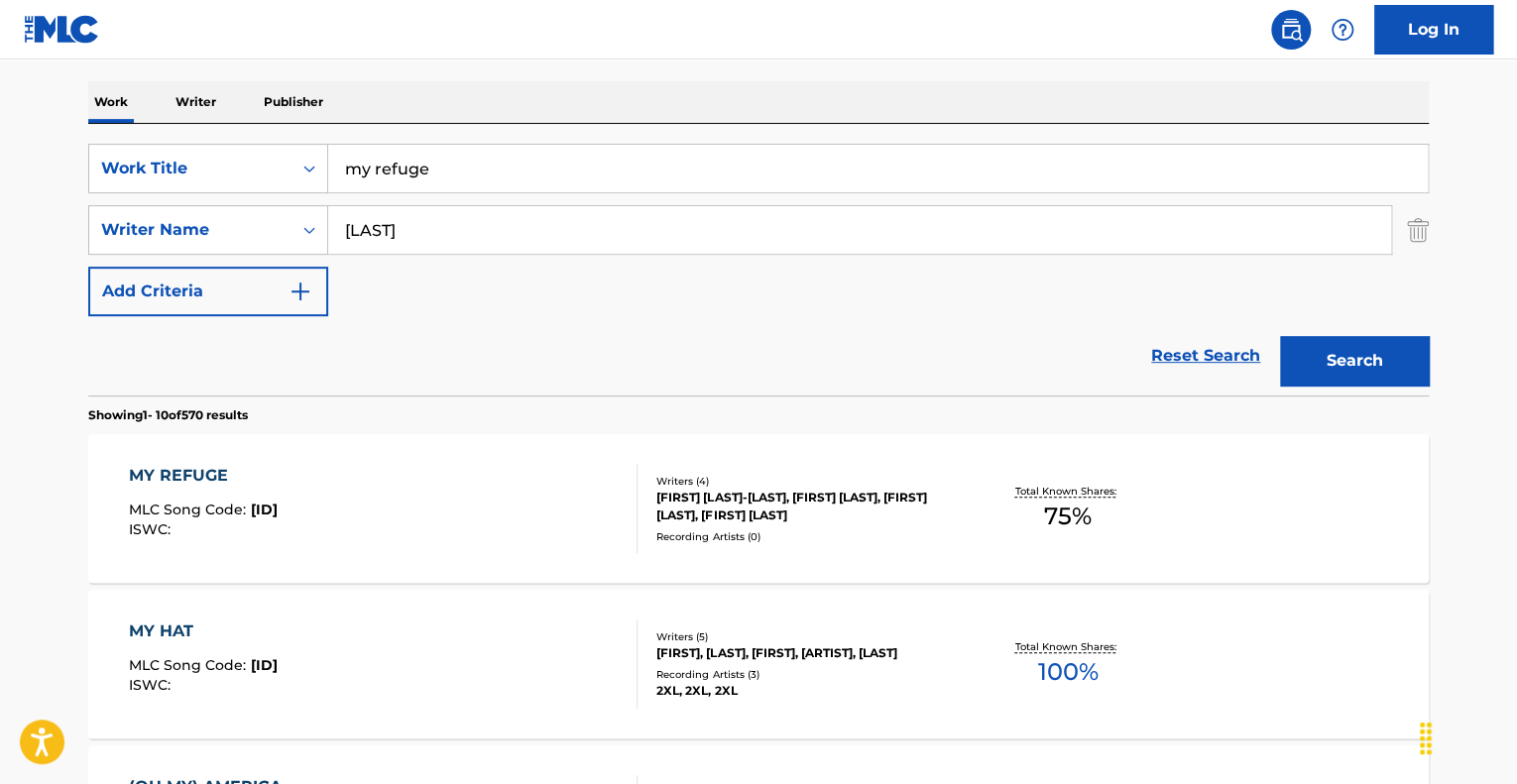click on "MY REFUGE" at bounding box center [203, 476] 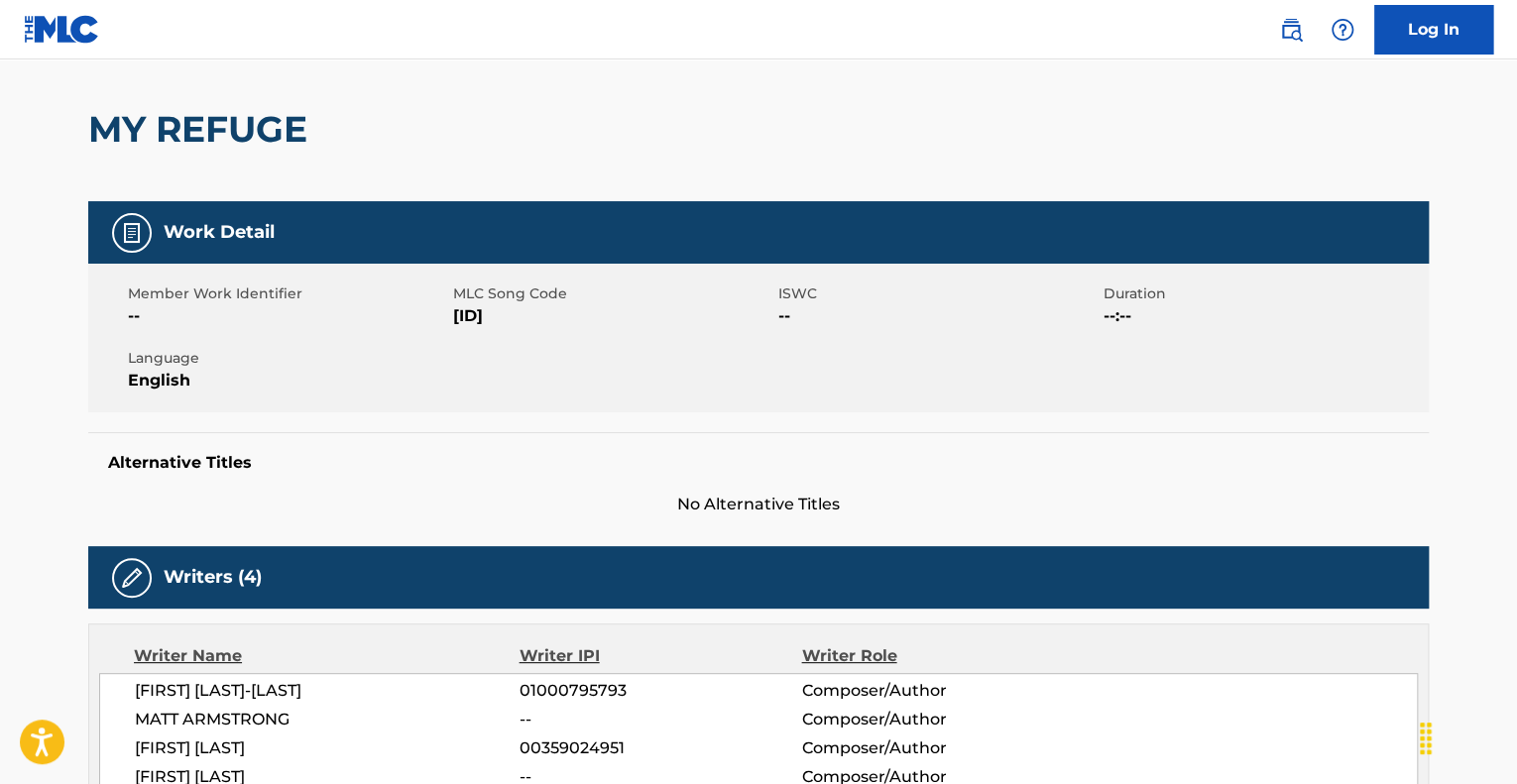 scroll, scrollTop: 198, scrollLeft: 0, axis: vertical 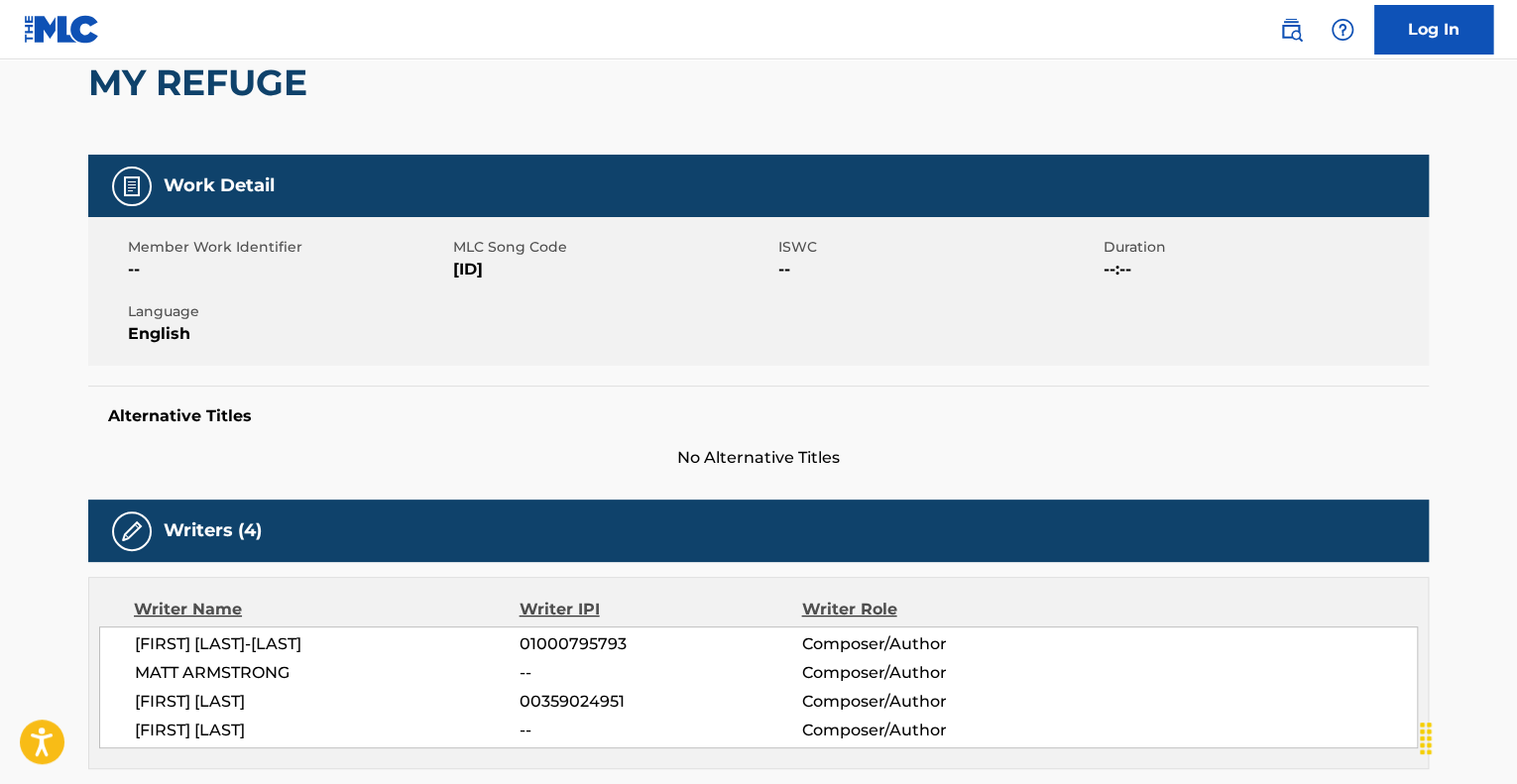 drag, startPoint x: 530, startPoint y: 273, endPoint x: 456, endPoint y: 268, distance: 74.16873 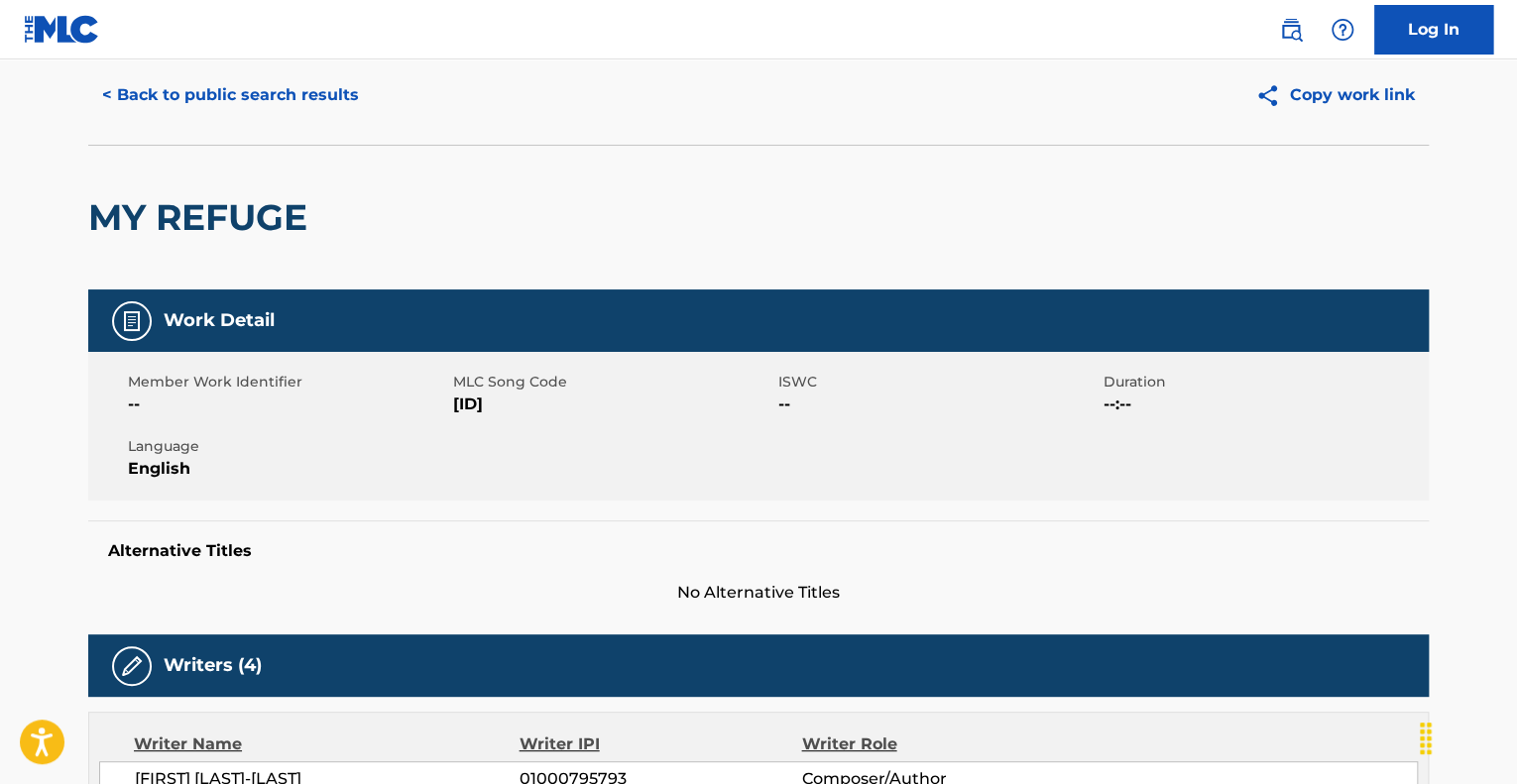 scroll, scrollTop: 0, scrollLeft: 0, axis: both 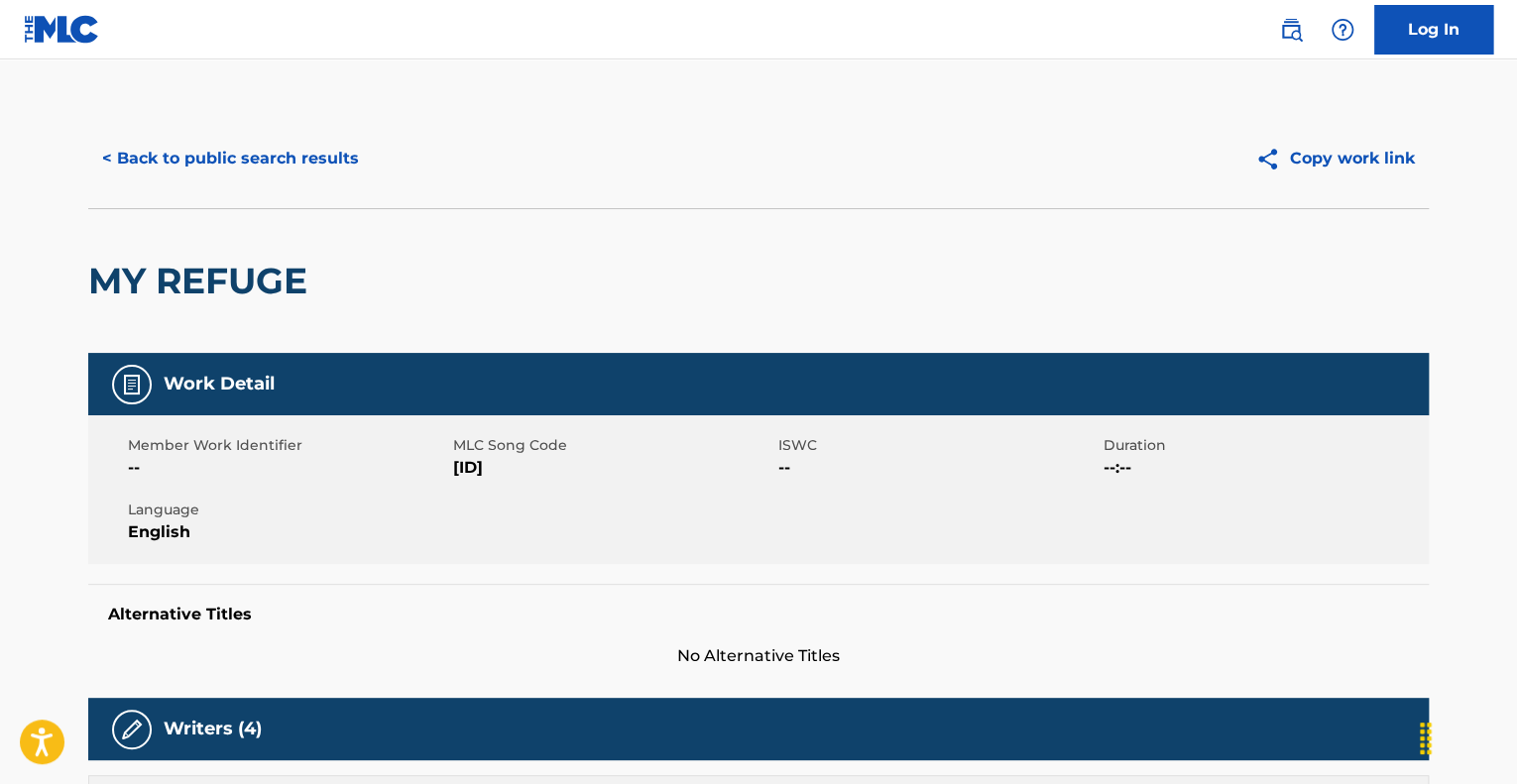 click on "< Back to public search results" at bounding box center (230, 159) 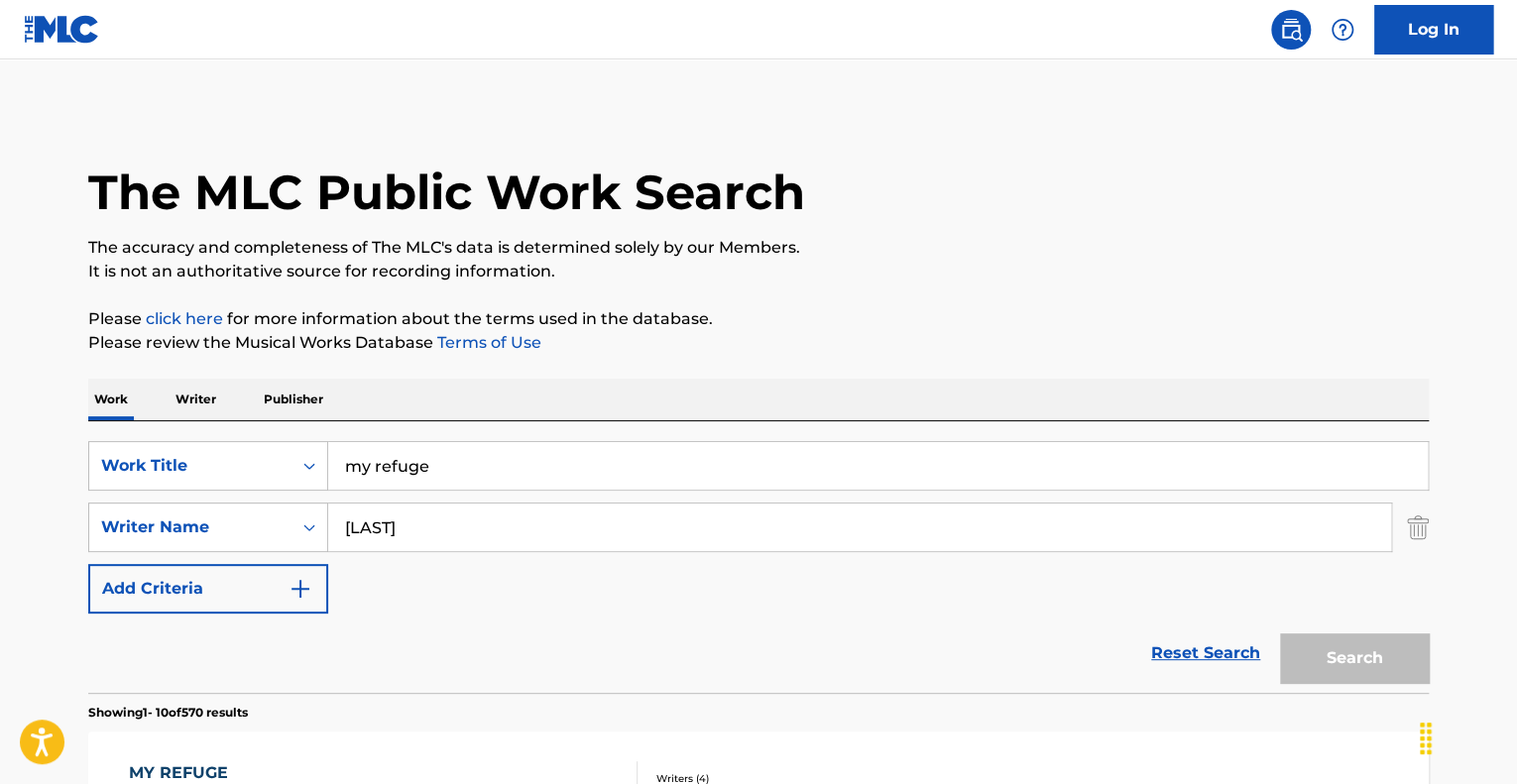 scroll, scrollTop: 297, scrollLeft: 0, axis: vertical 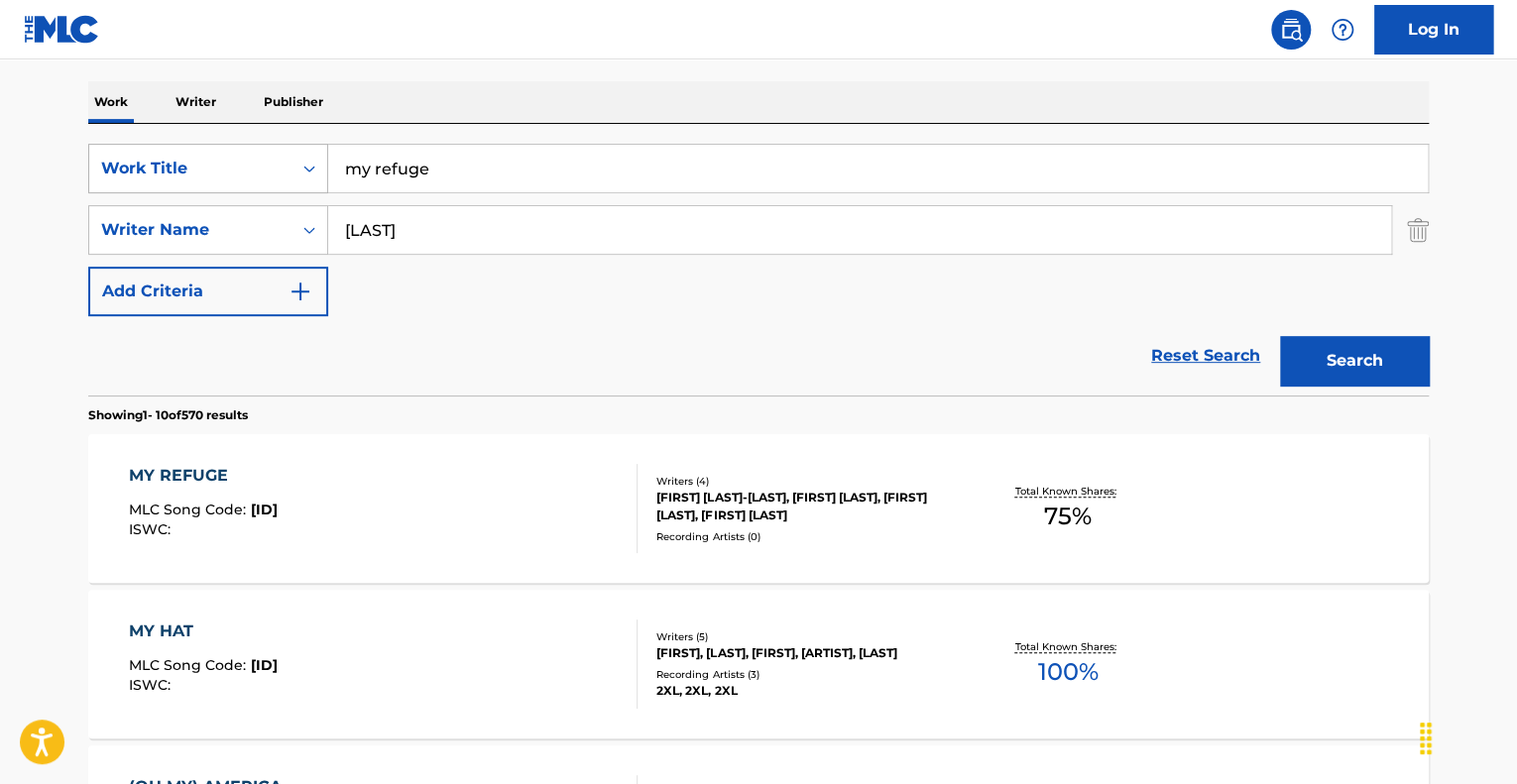 drag, startPoint x: 507, startPoint y: 165, endPoint x: 316, endPoint y: 163, distance: 191.01047 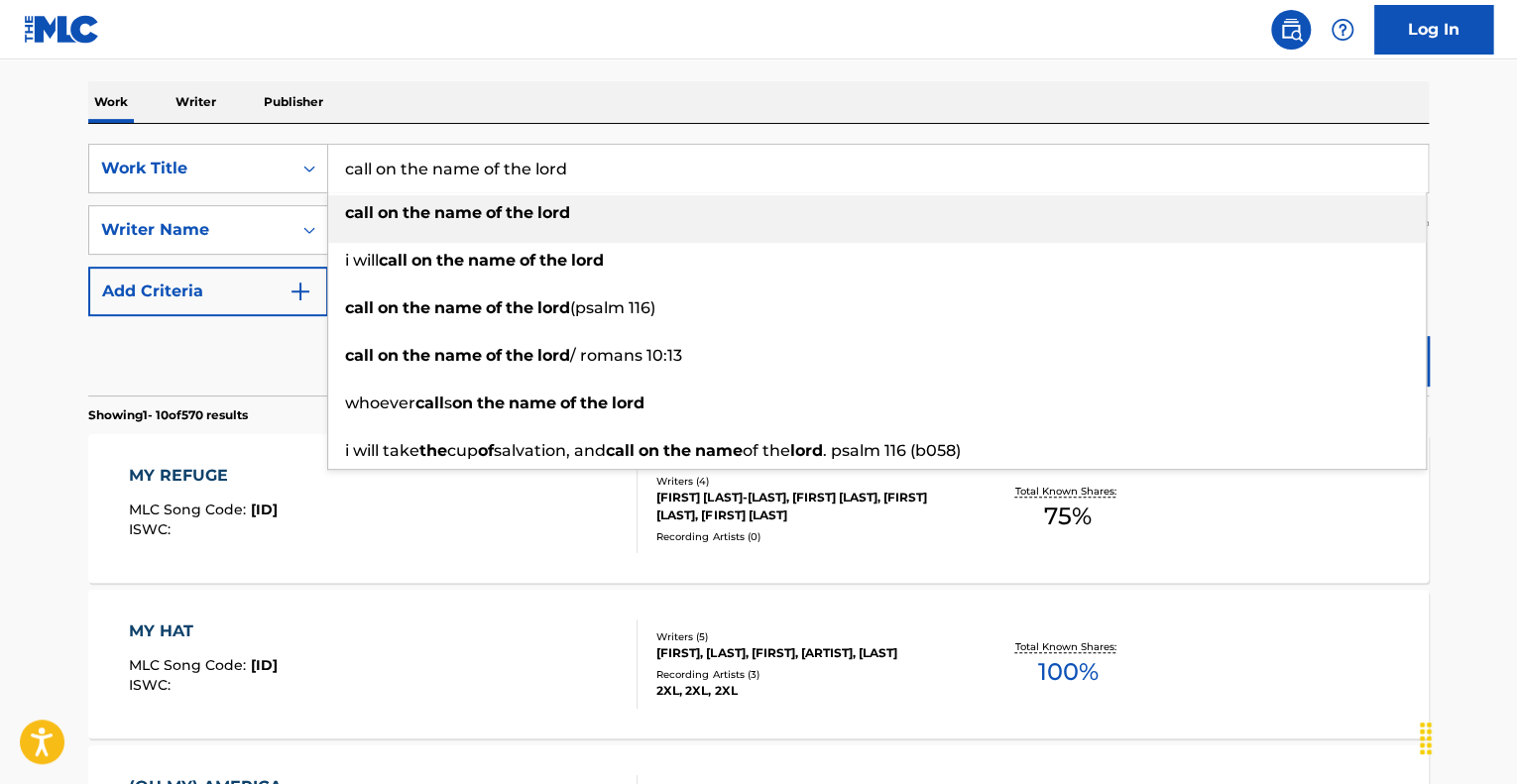 type on "call on the name of the lord" 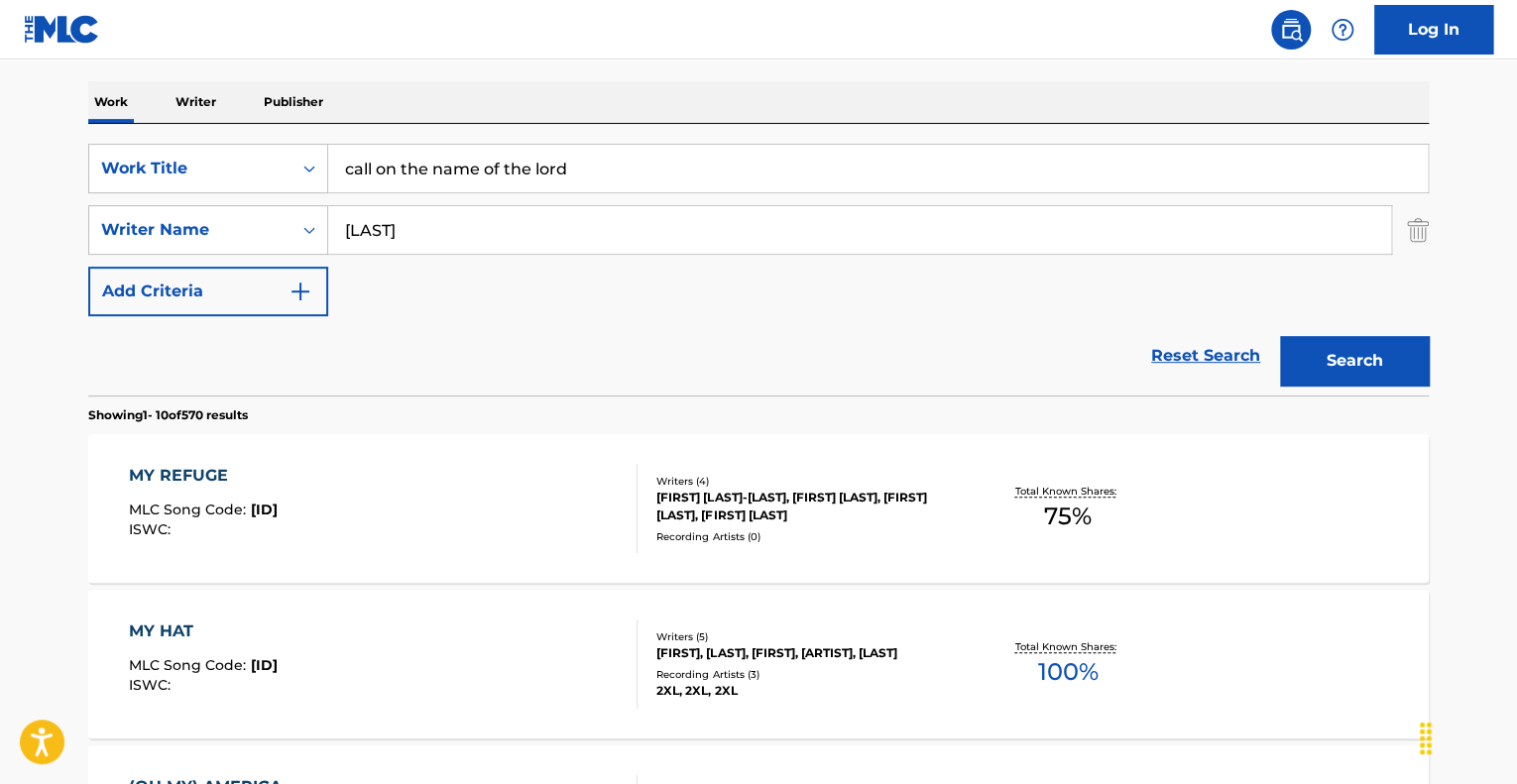 click on "Search" at bounding box center (1354, 361) 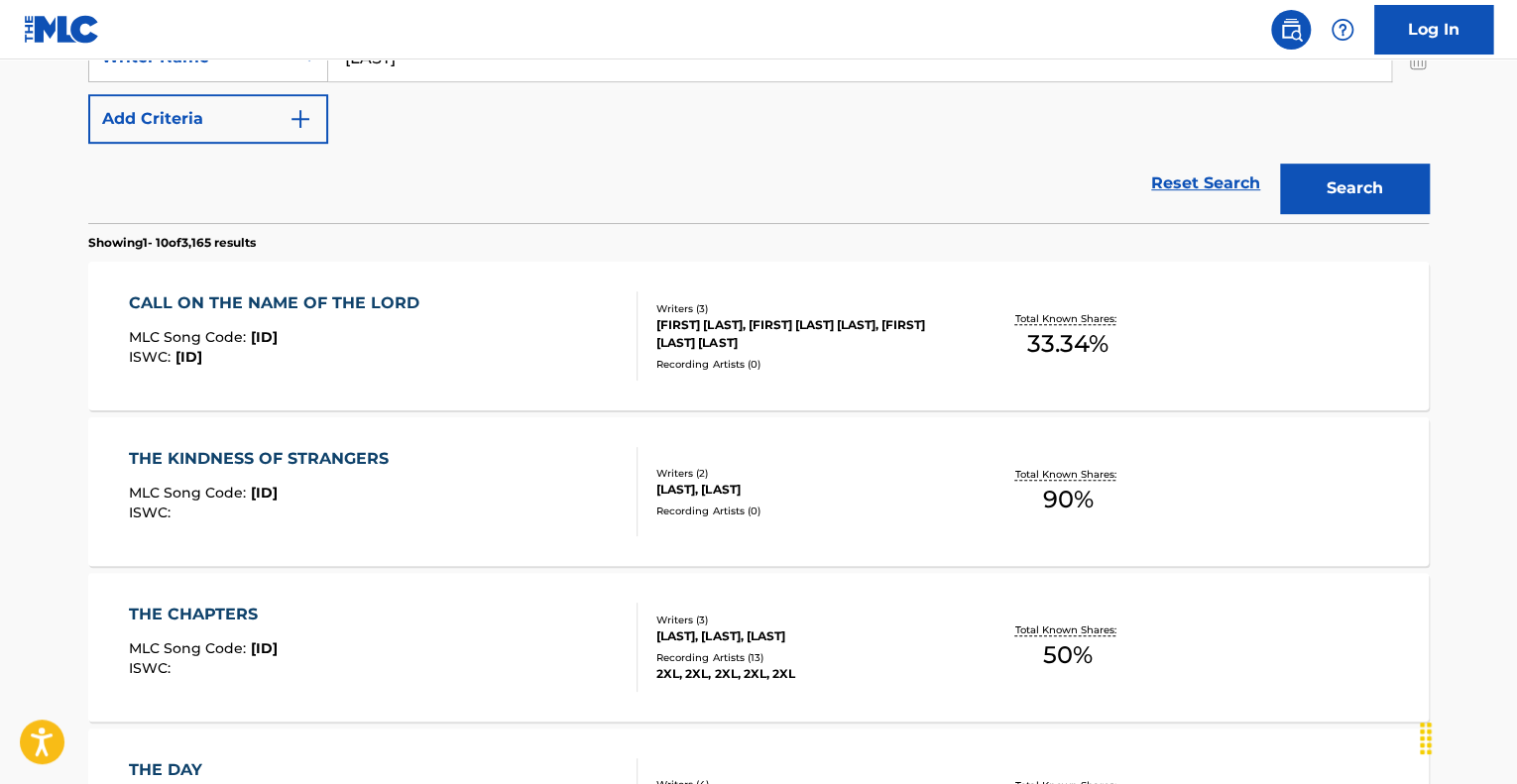 scroll, scrollTop: 496, scrollLeft: 0, axis: vertical 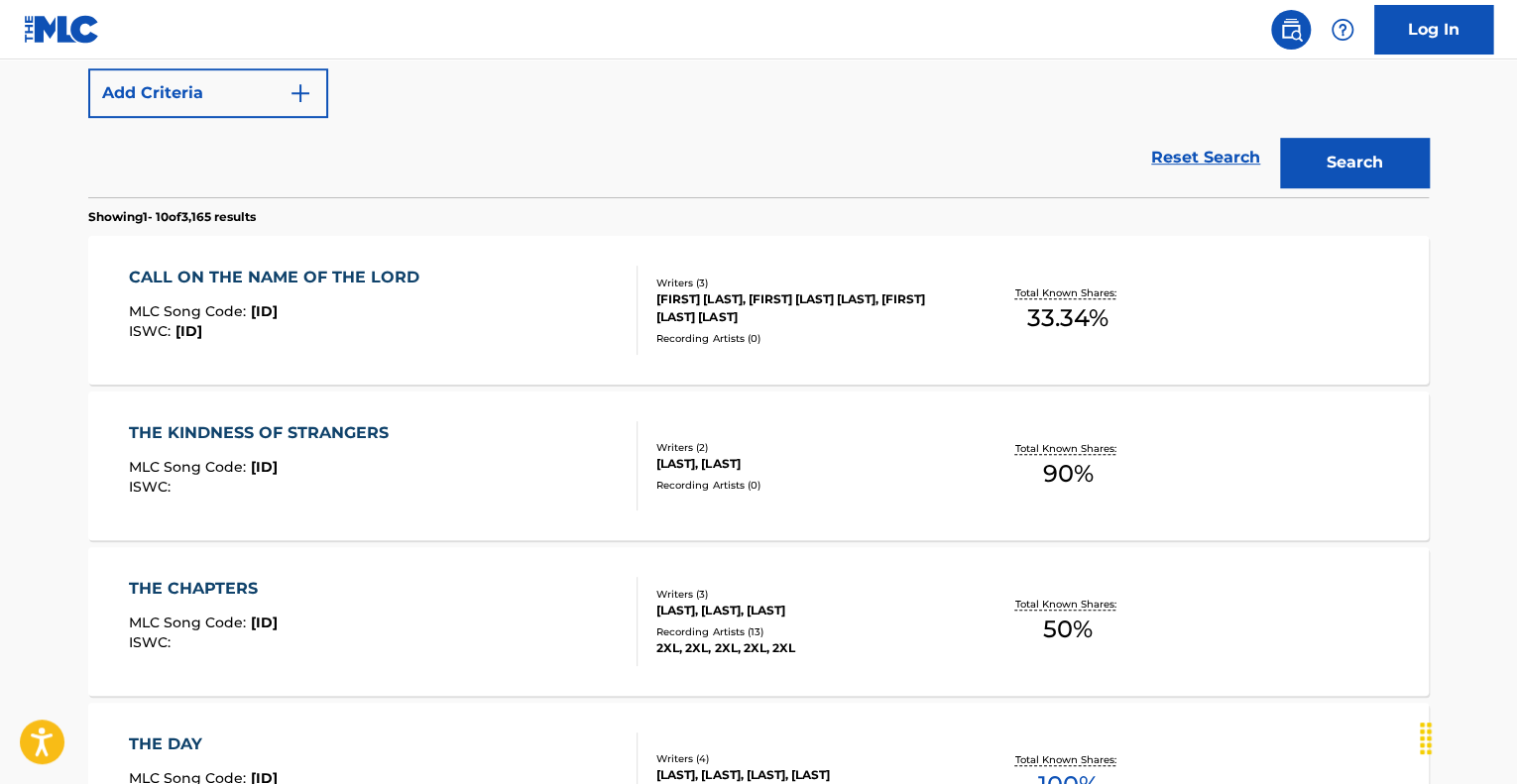 click on "CALL ON THE NAME OF THE LORD" at bounding box center [279, 278] 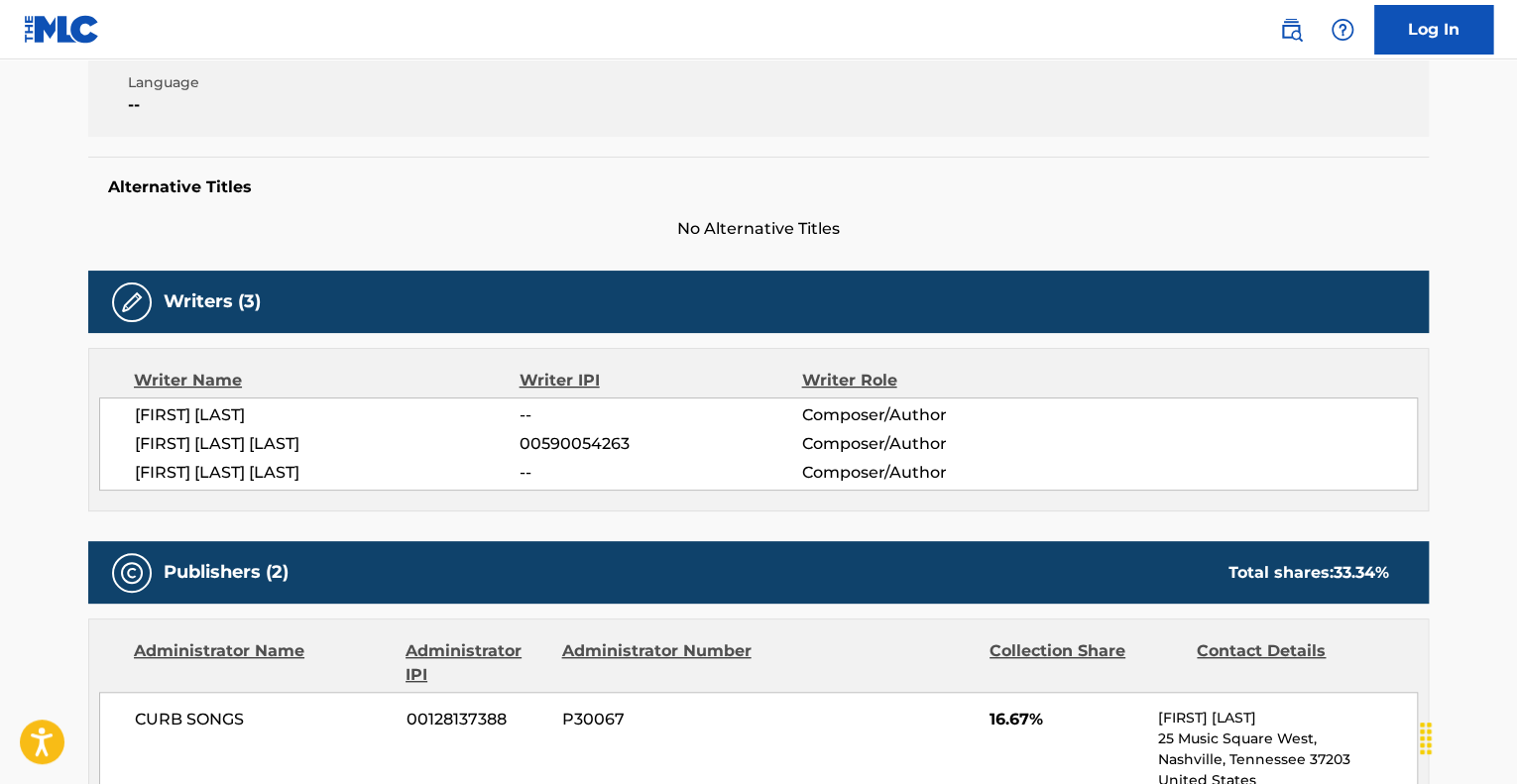 scroll, scrollTop: 0, scrollLeft: 0, axis: both 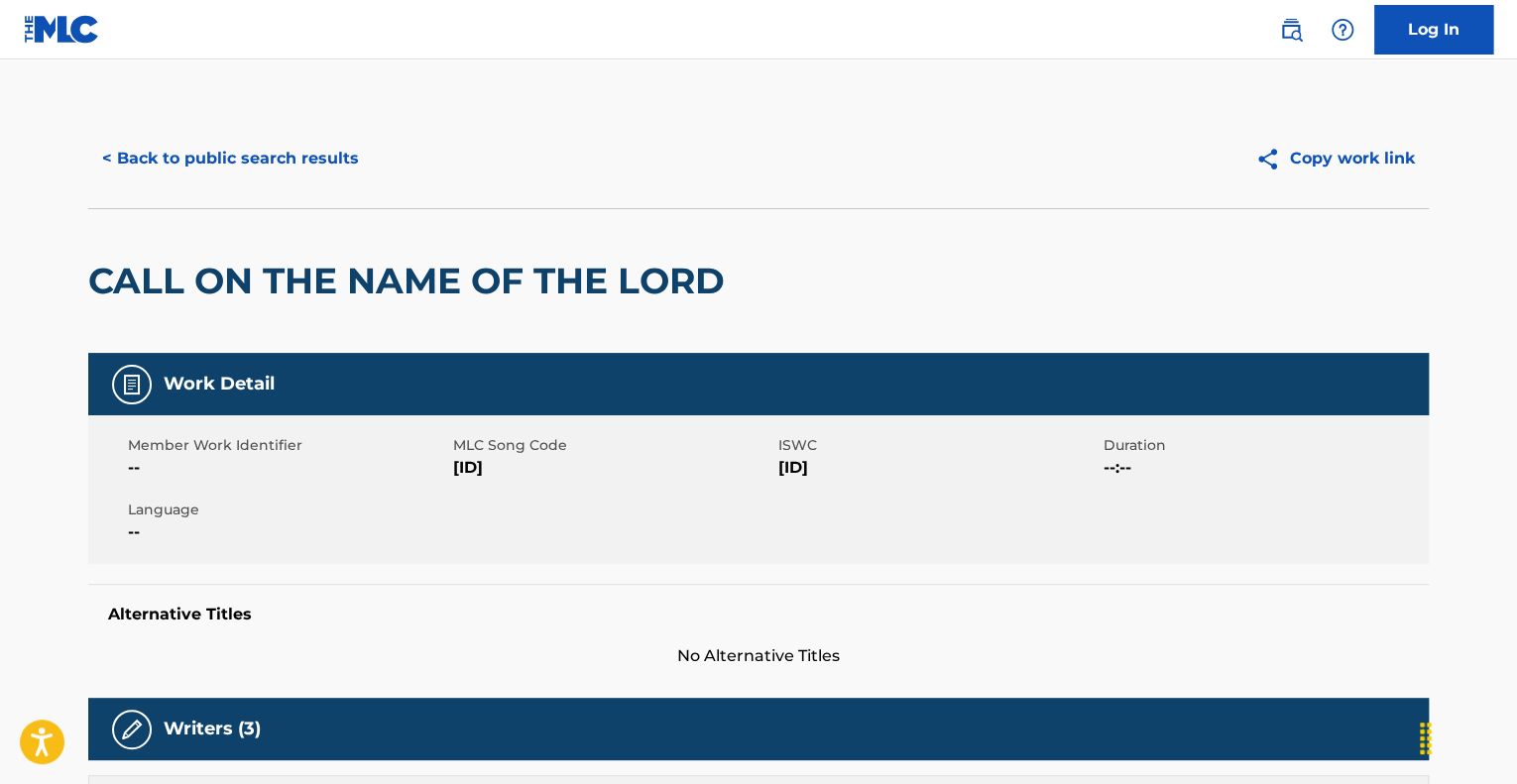 drag, startPoint x: 537, startPoint y: 466, endPoint x: 449, endPoint y: 467, distance: 88.005682 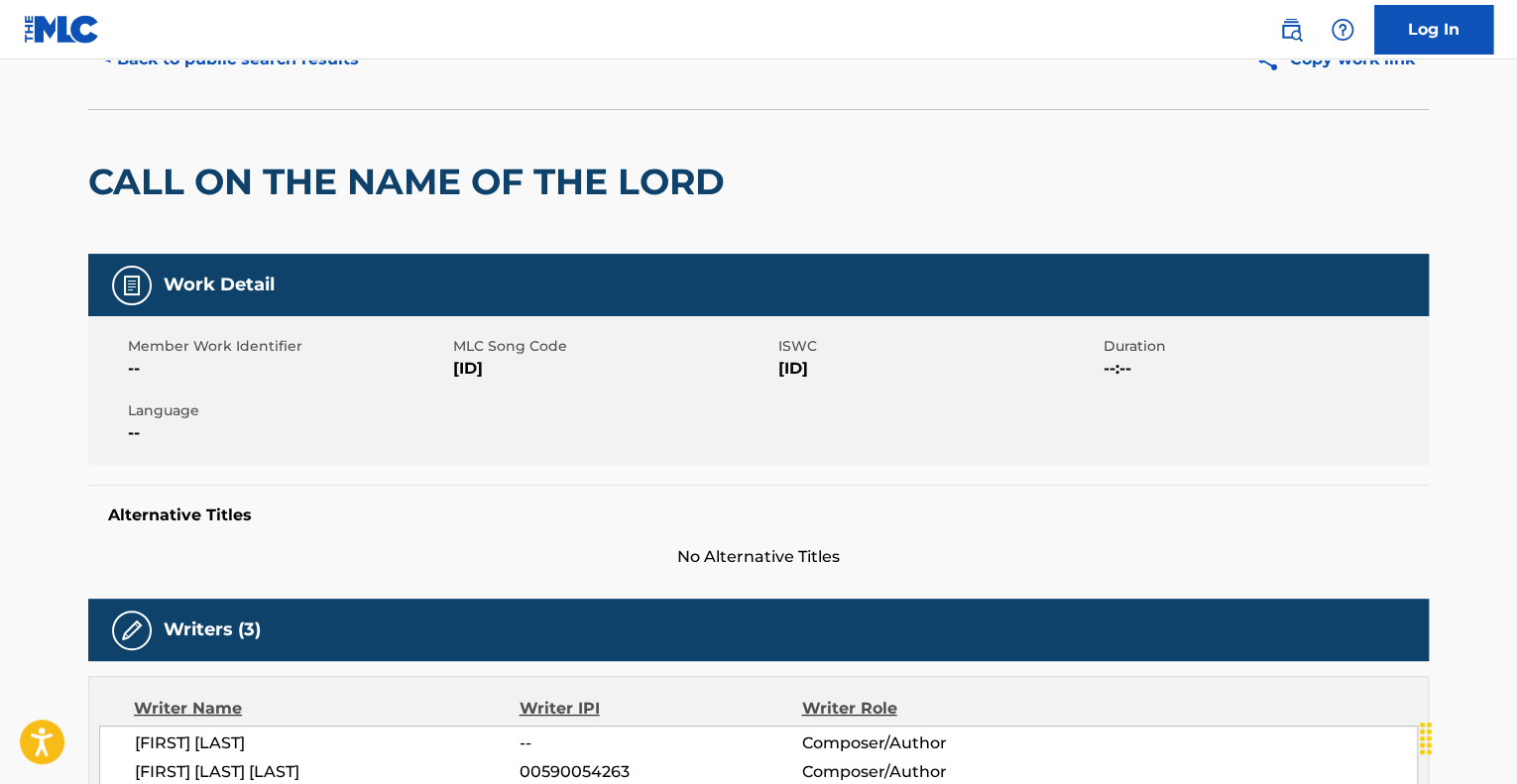 scroll, scrollTop: 0, scrollLeft: 0, axis: both 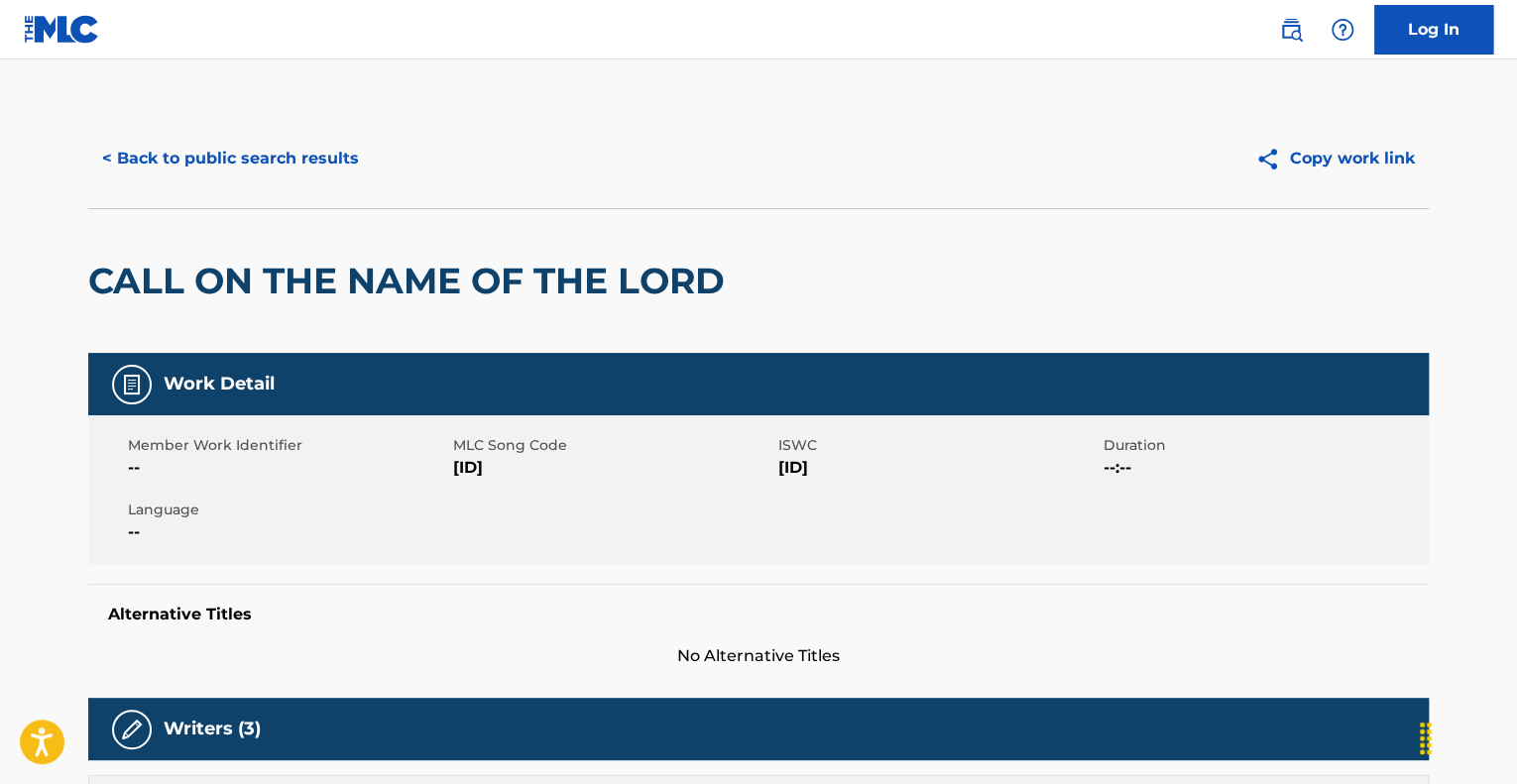 click on "< Back to public search results" at bounding box center [230, 159] 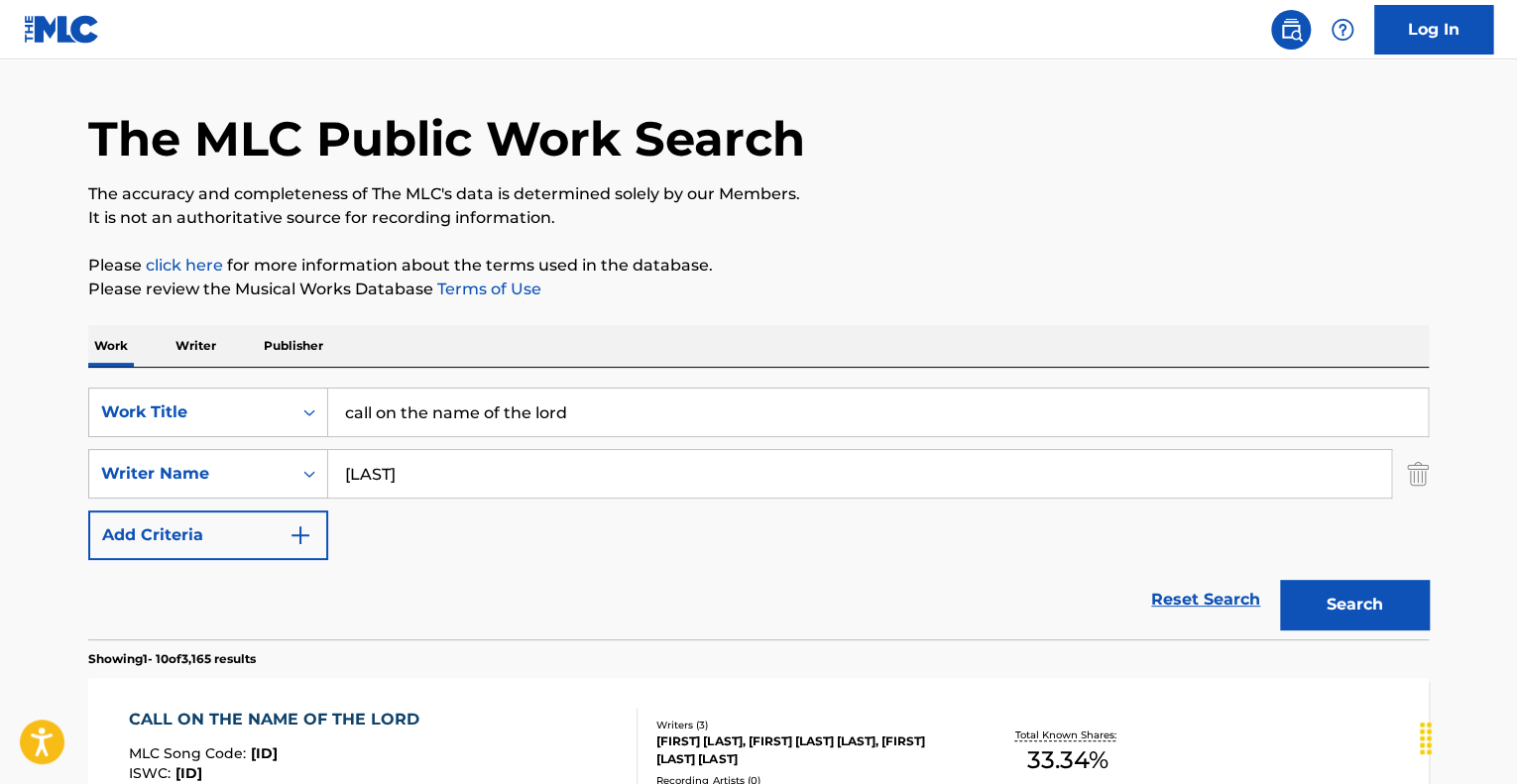 scroll, scrollTop: 0, scrollLeft: 0, axis: both 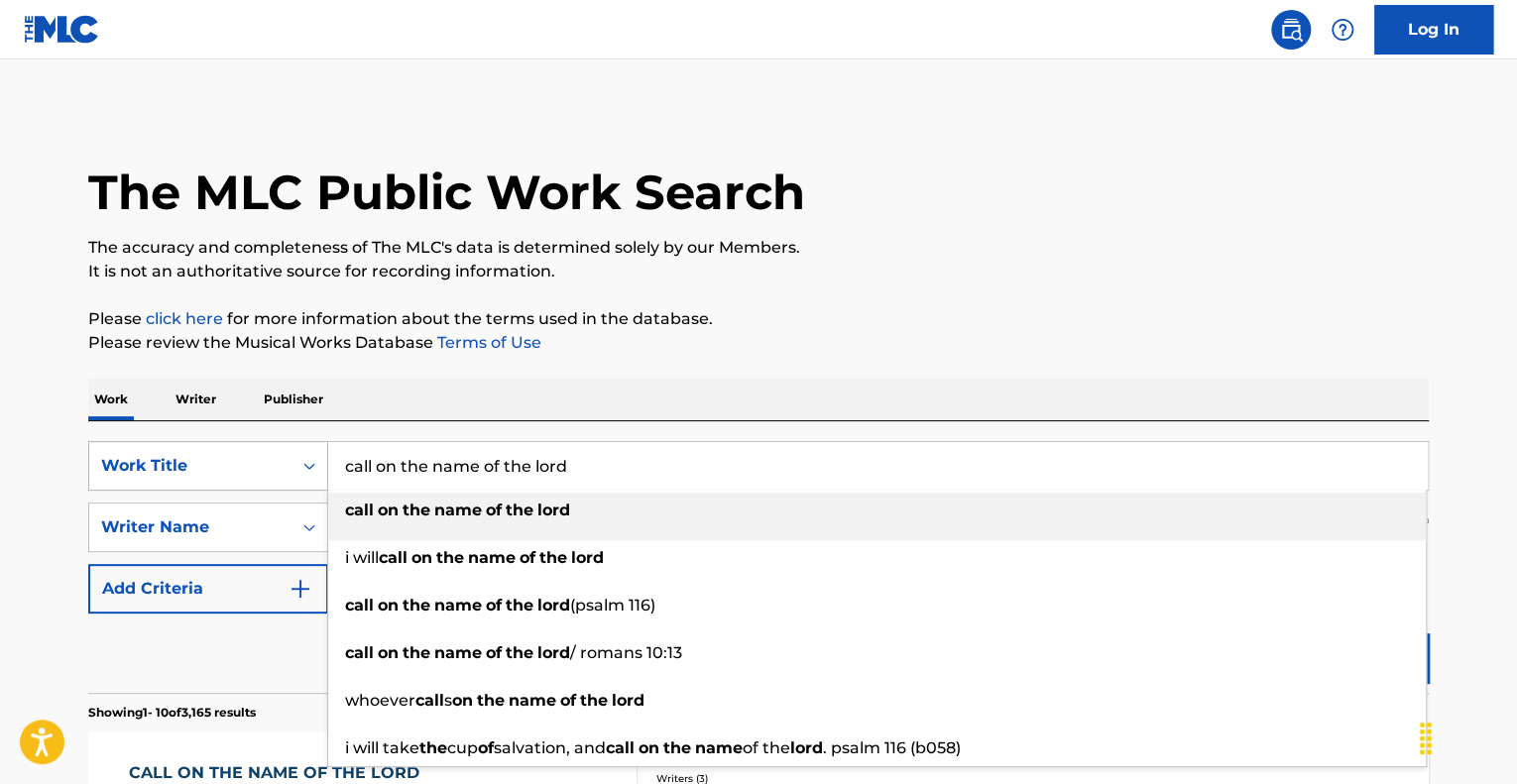drag, startPoint x: 615, startPoint y: 470, endPoint x: 323, endPoint y: 471, distance: 292.0017 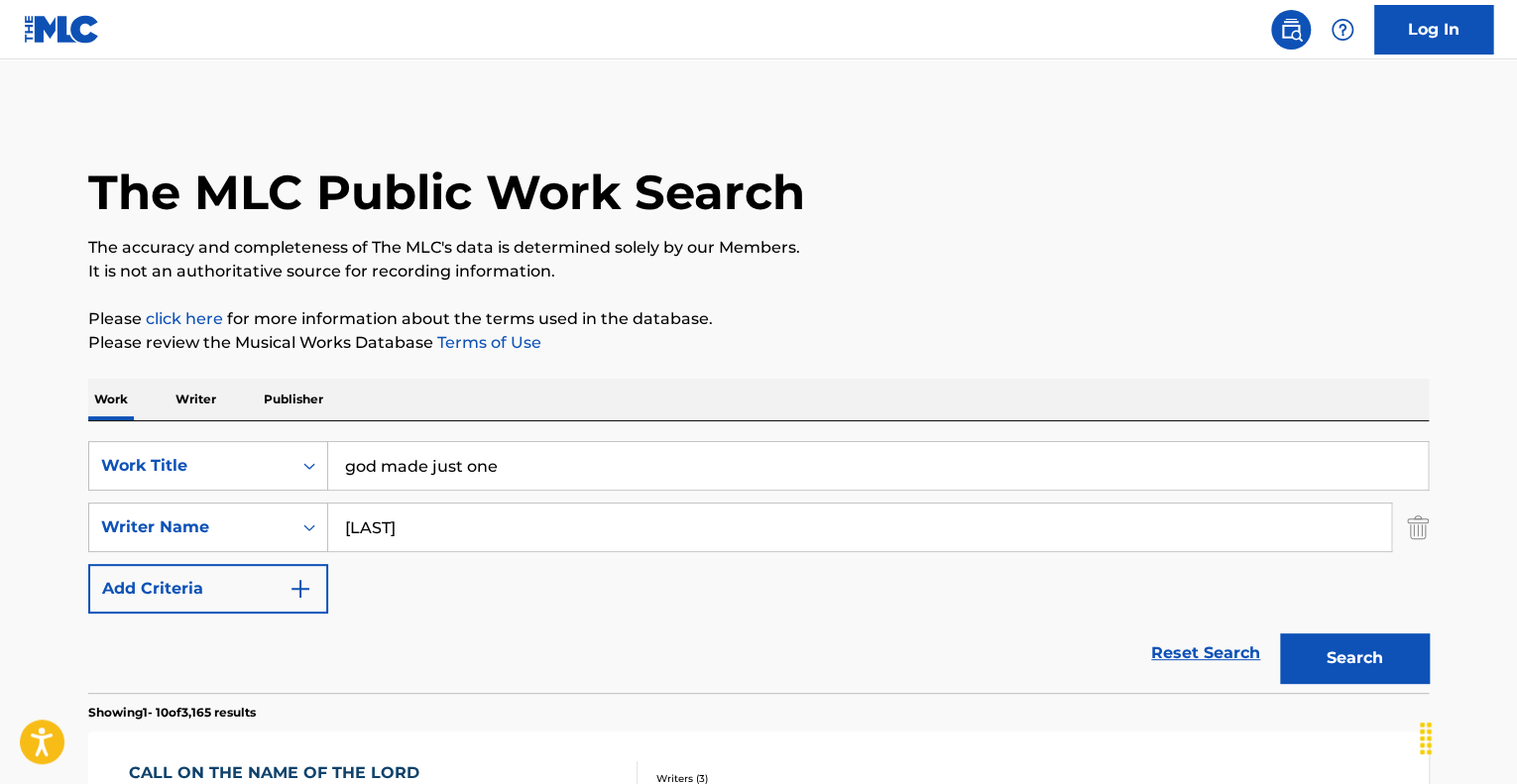 type on "god made just one" 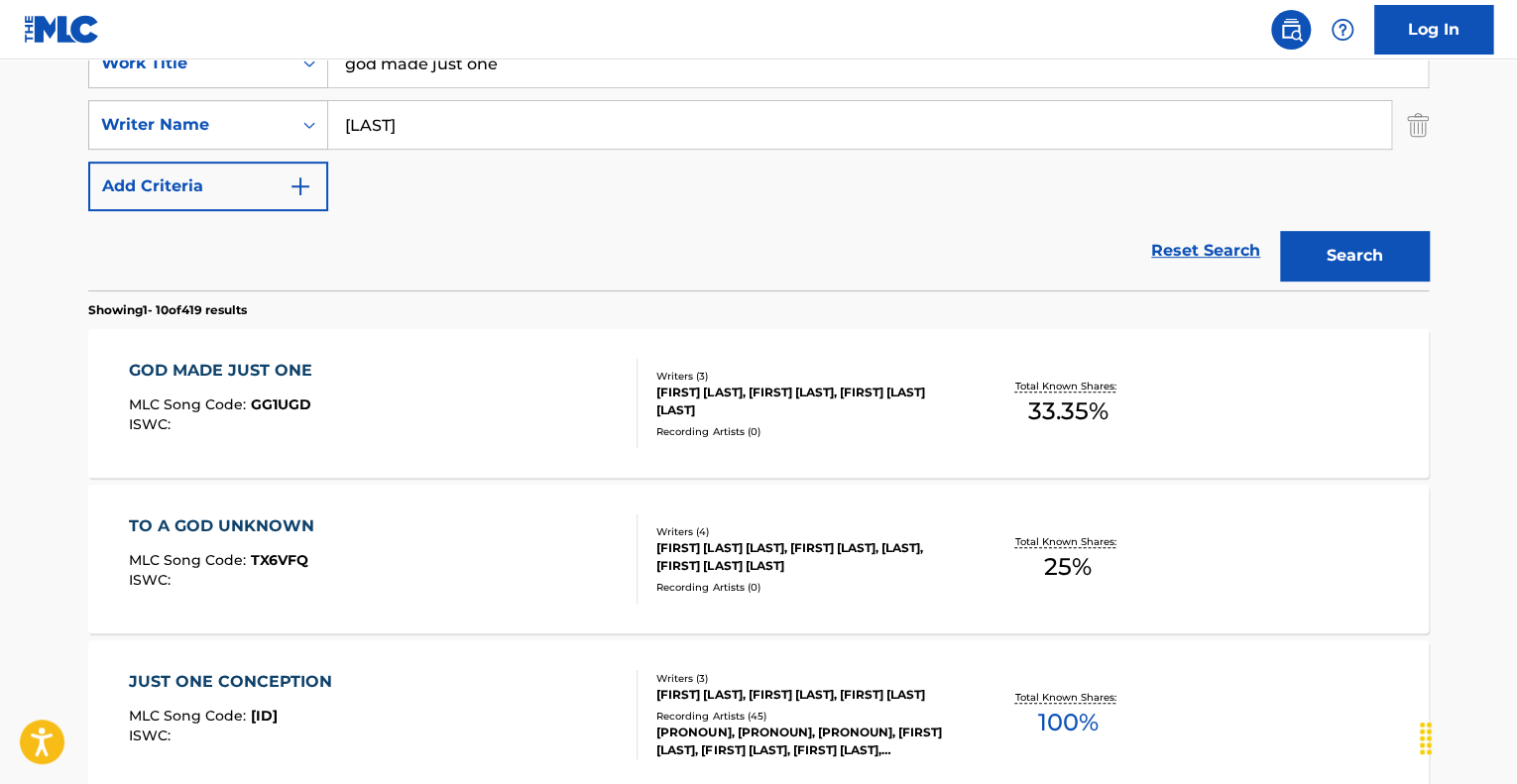 scroll, scrollTop: 437, scrollLeft: 0, axis: vertical 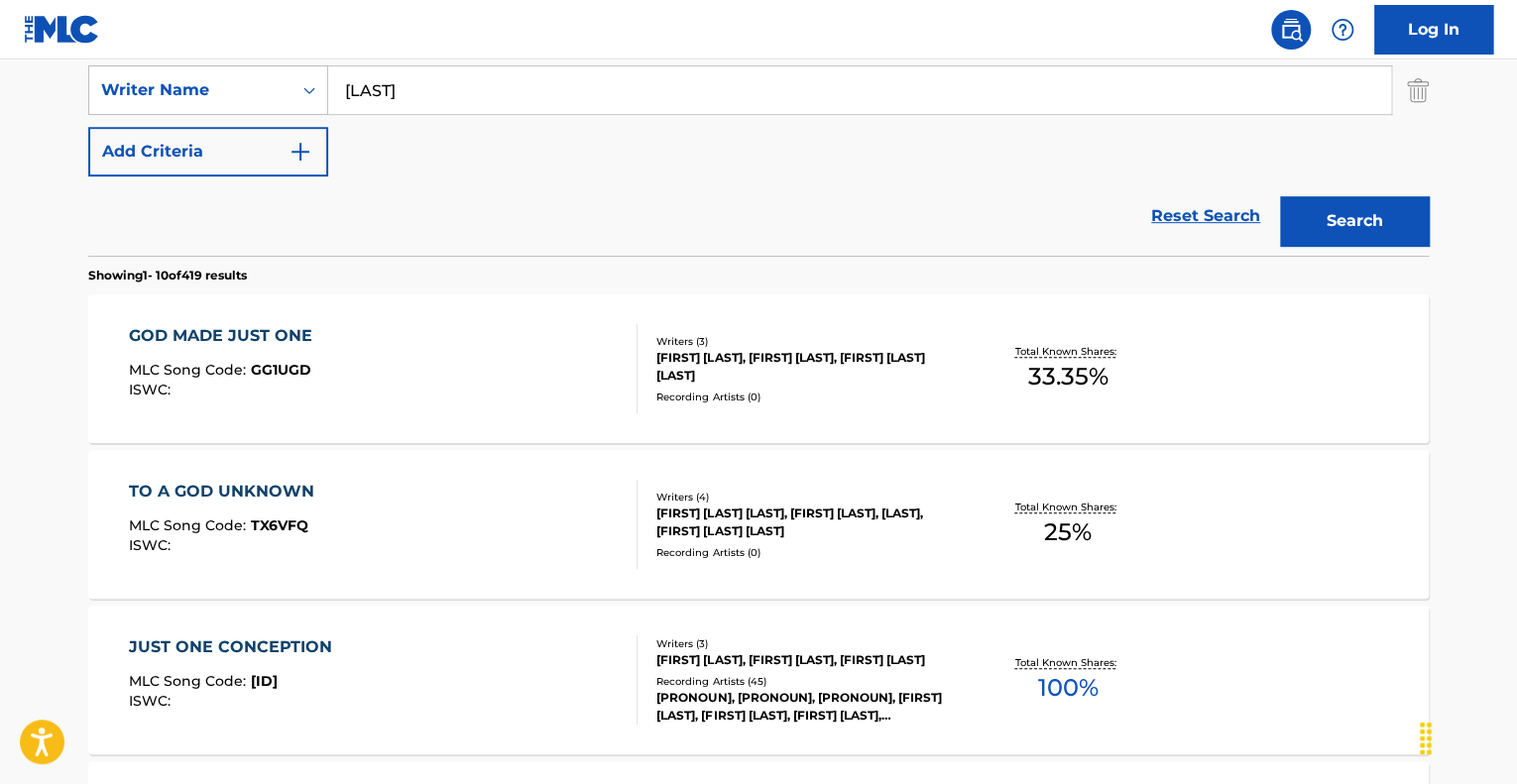 click on "GOD MADE JUST ONE" at bounding box center (225, 336) 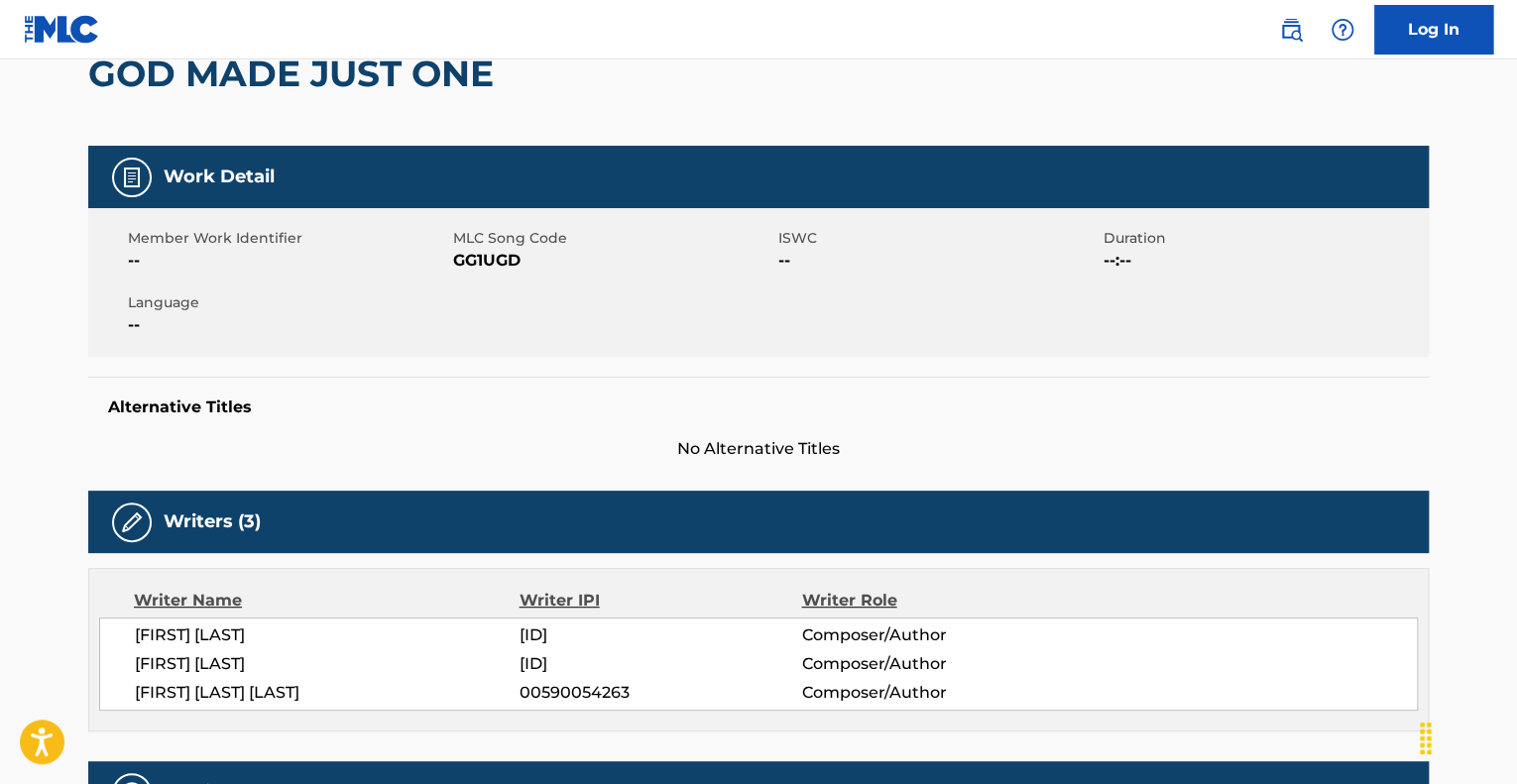 scroll, scrollTop: 198, scrollLeft: 0, axis: vertical 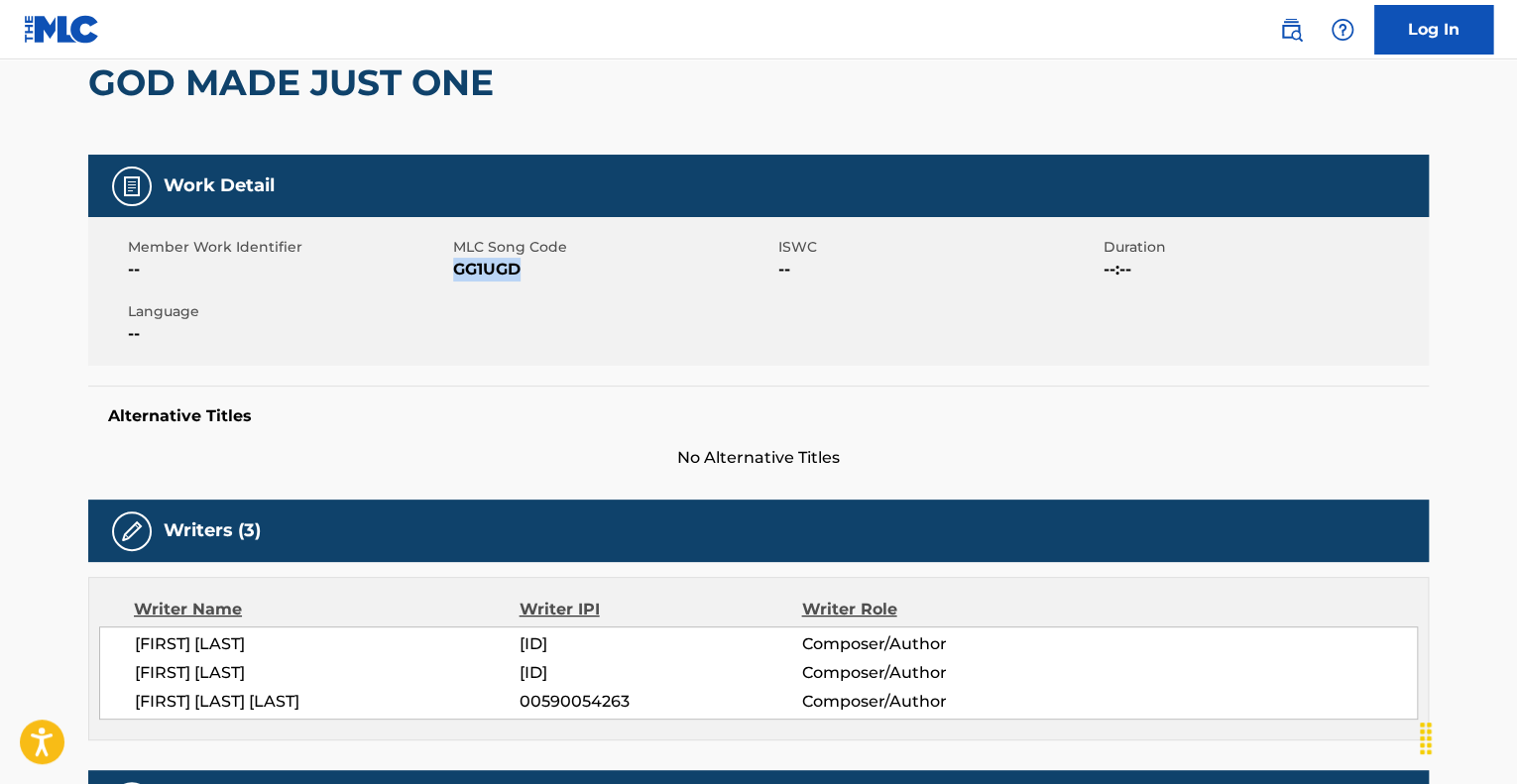 drag, startPoint x: 521, startPoint y: 272, endPoint x: 454, endPoint y: 277, distance: 67.18631 